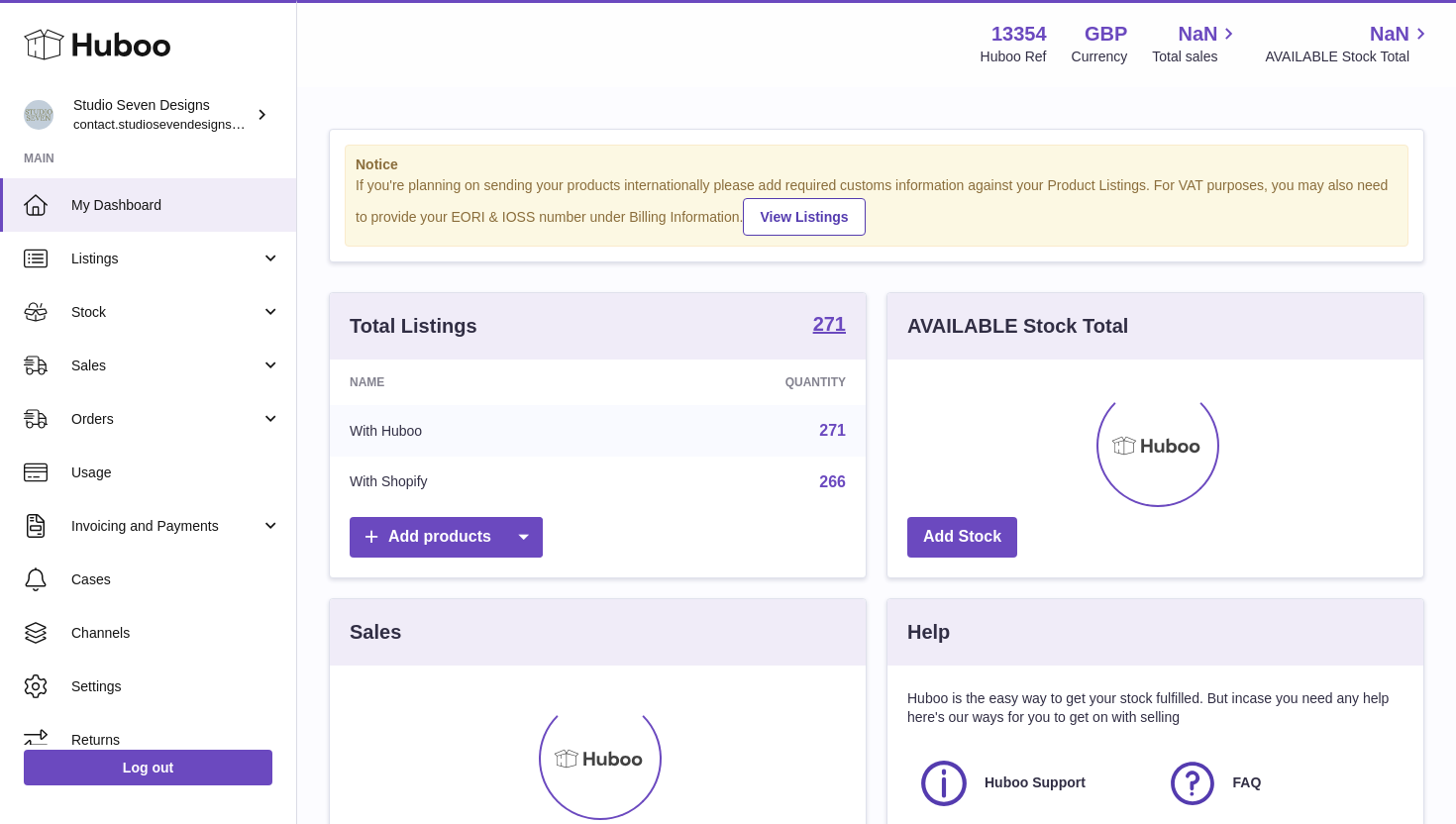 scroll, scrollTop: 0, scrollLeft: 0, axis: both 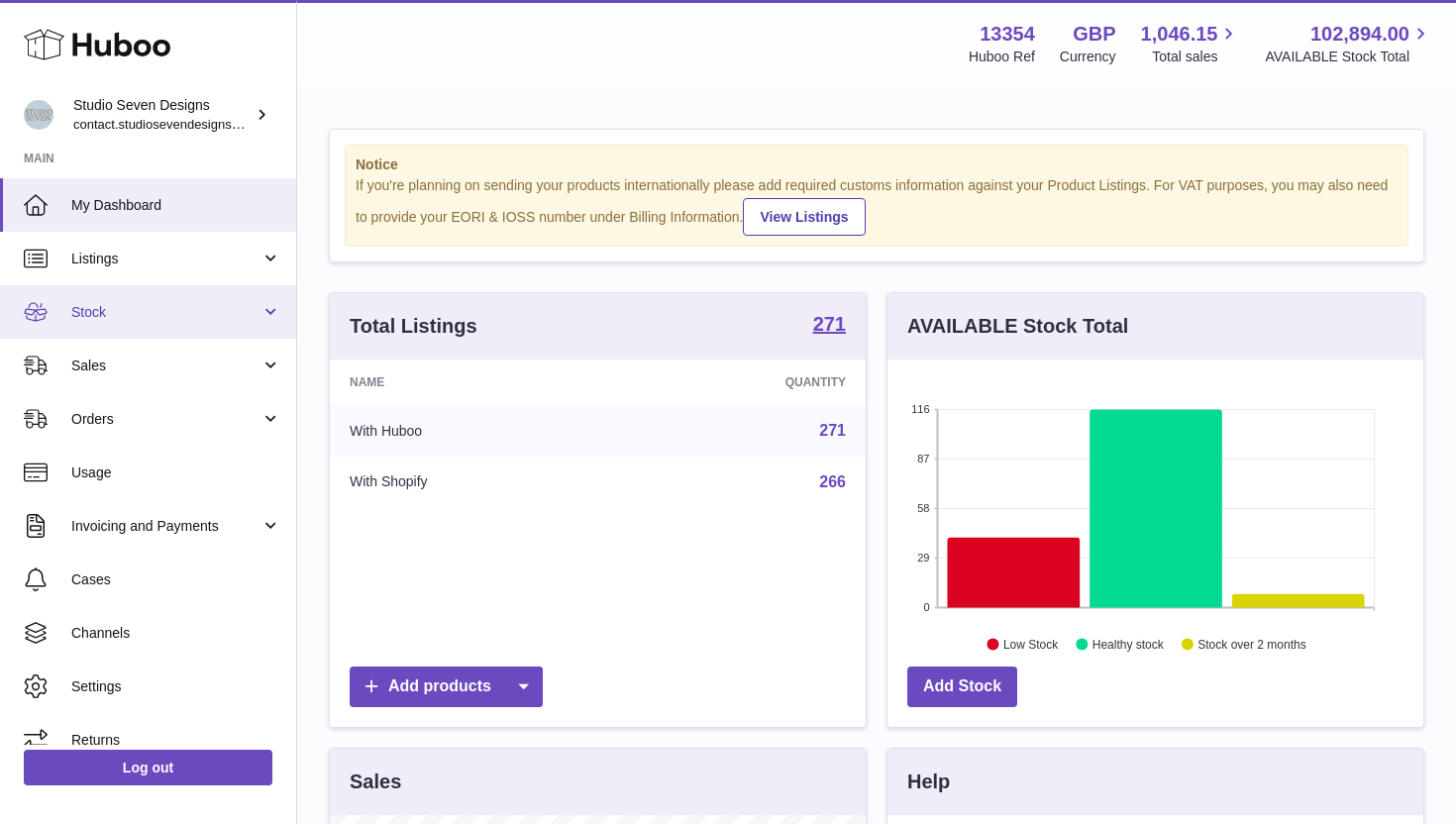 click on "Stock" at bounding box center (165, 312) 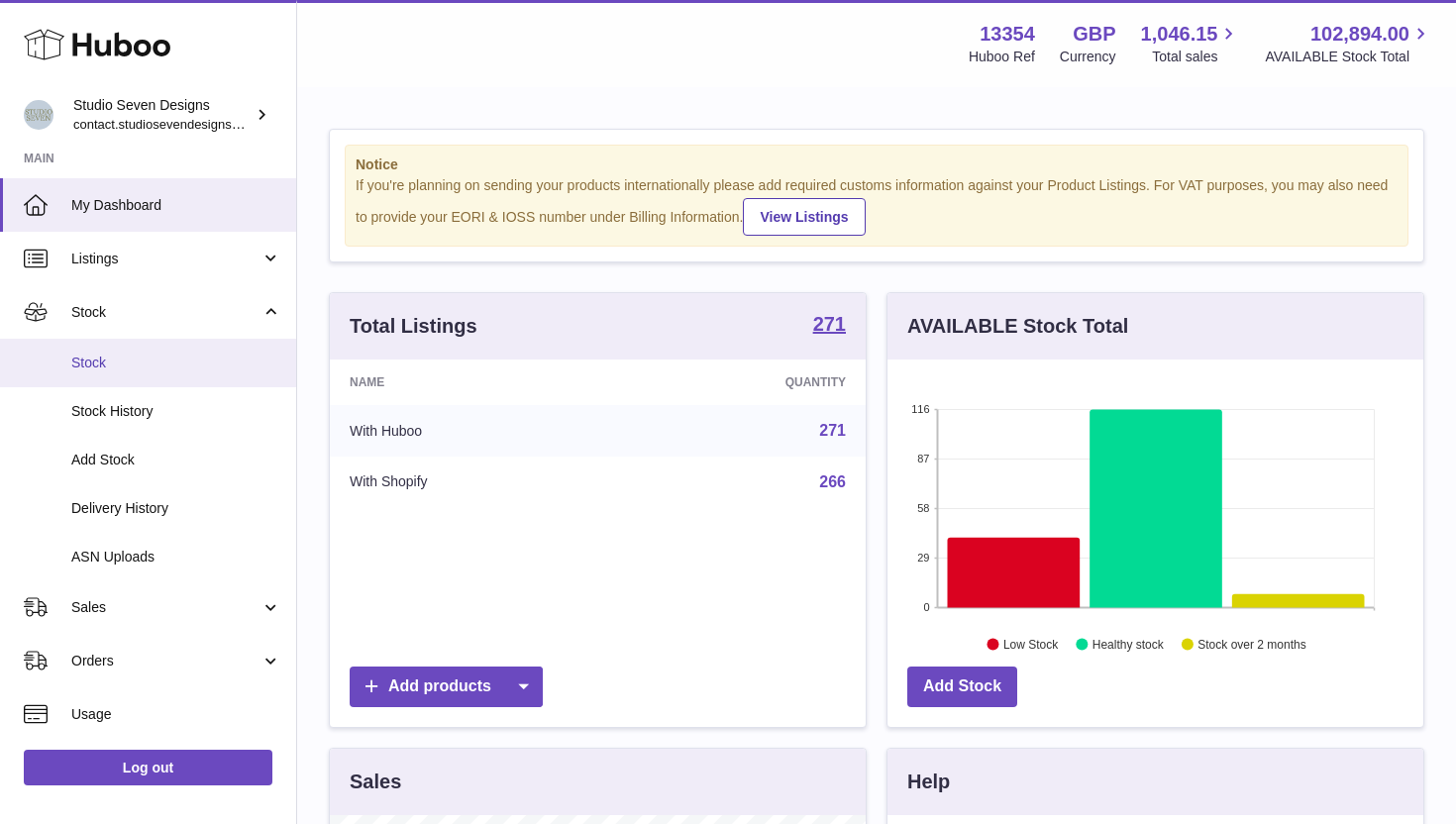click on "Stock" at bounding box center (148, 362) 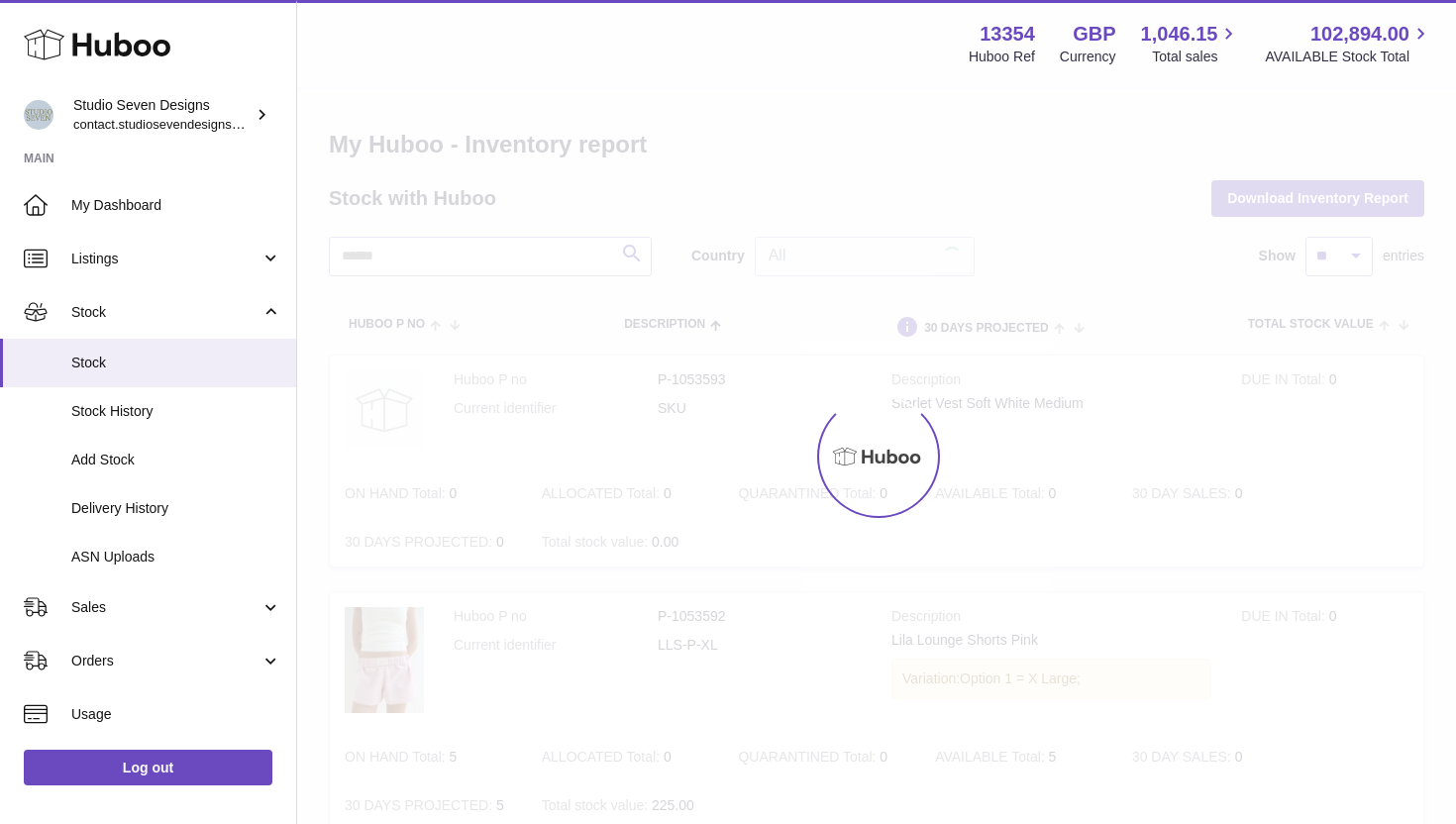 scroll, scrollTop: 0, scrollLeft: 0, axis: both 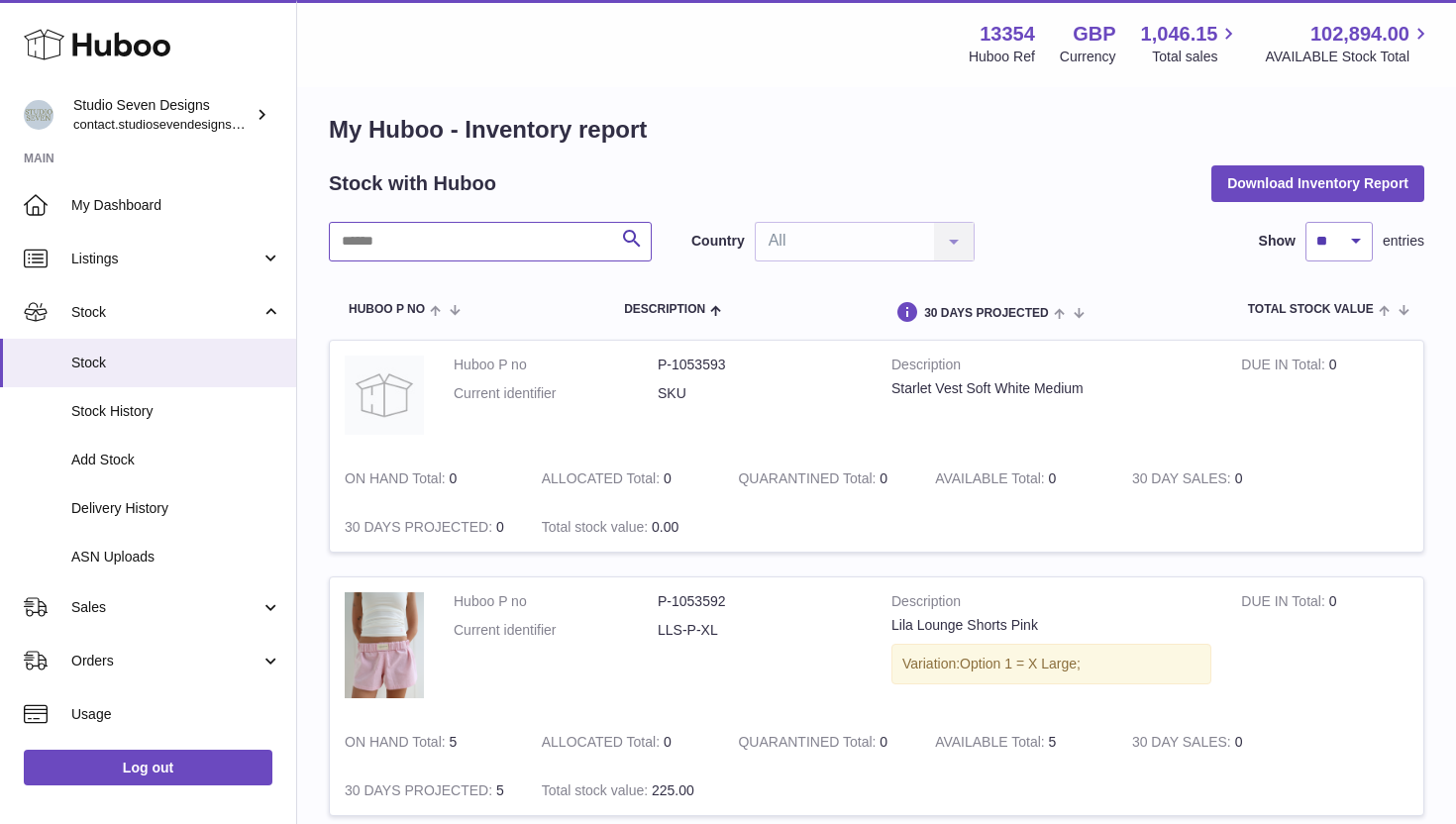 click at bounding box center [490, 242] 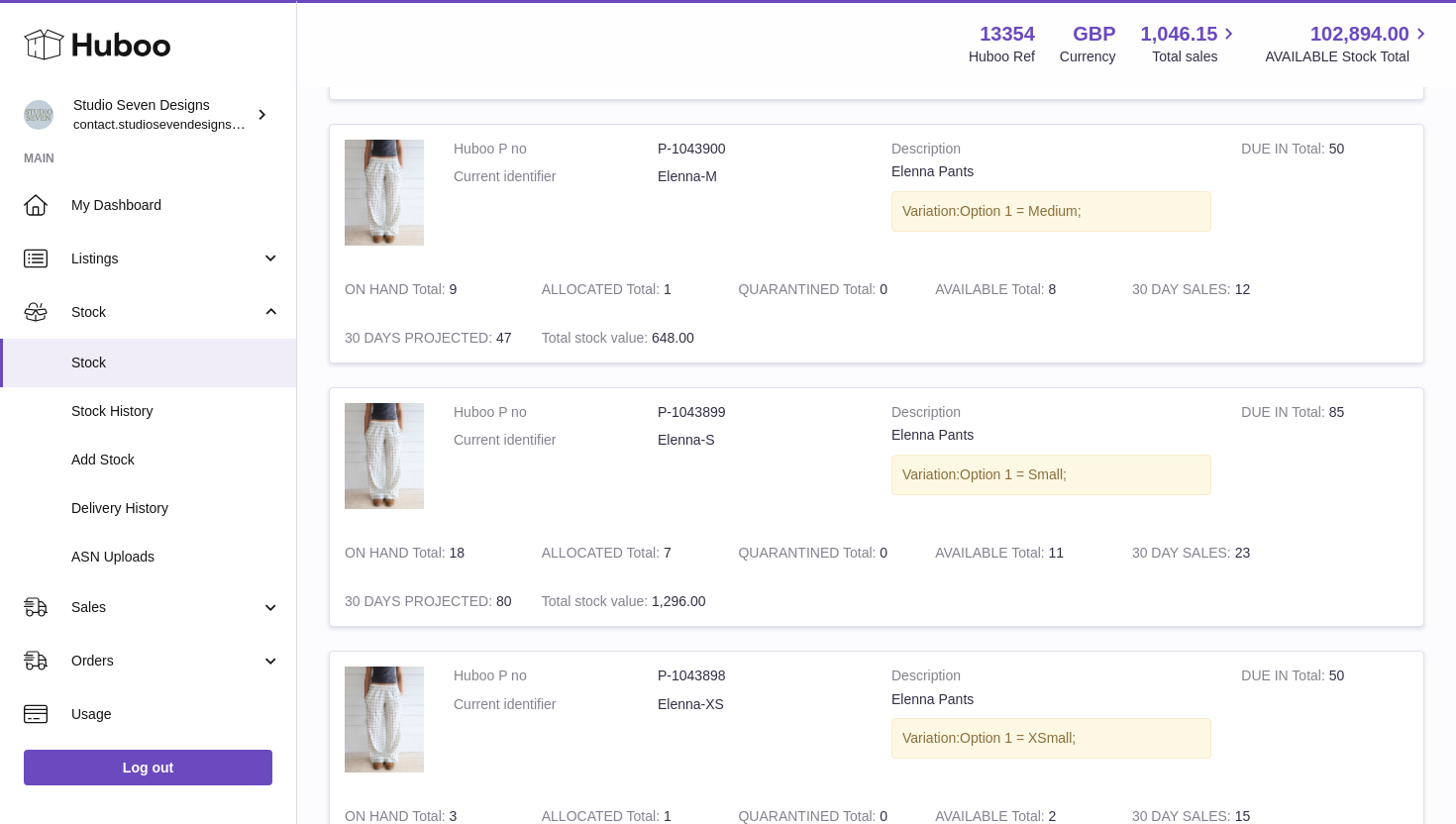 scroll, scrollTop: 2117, scrollLeft: 0, axis: vertical 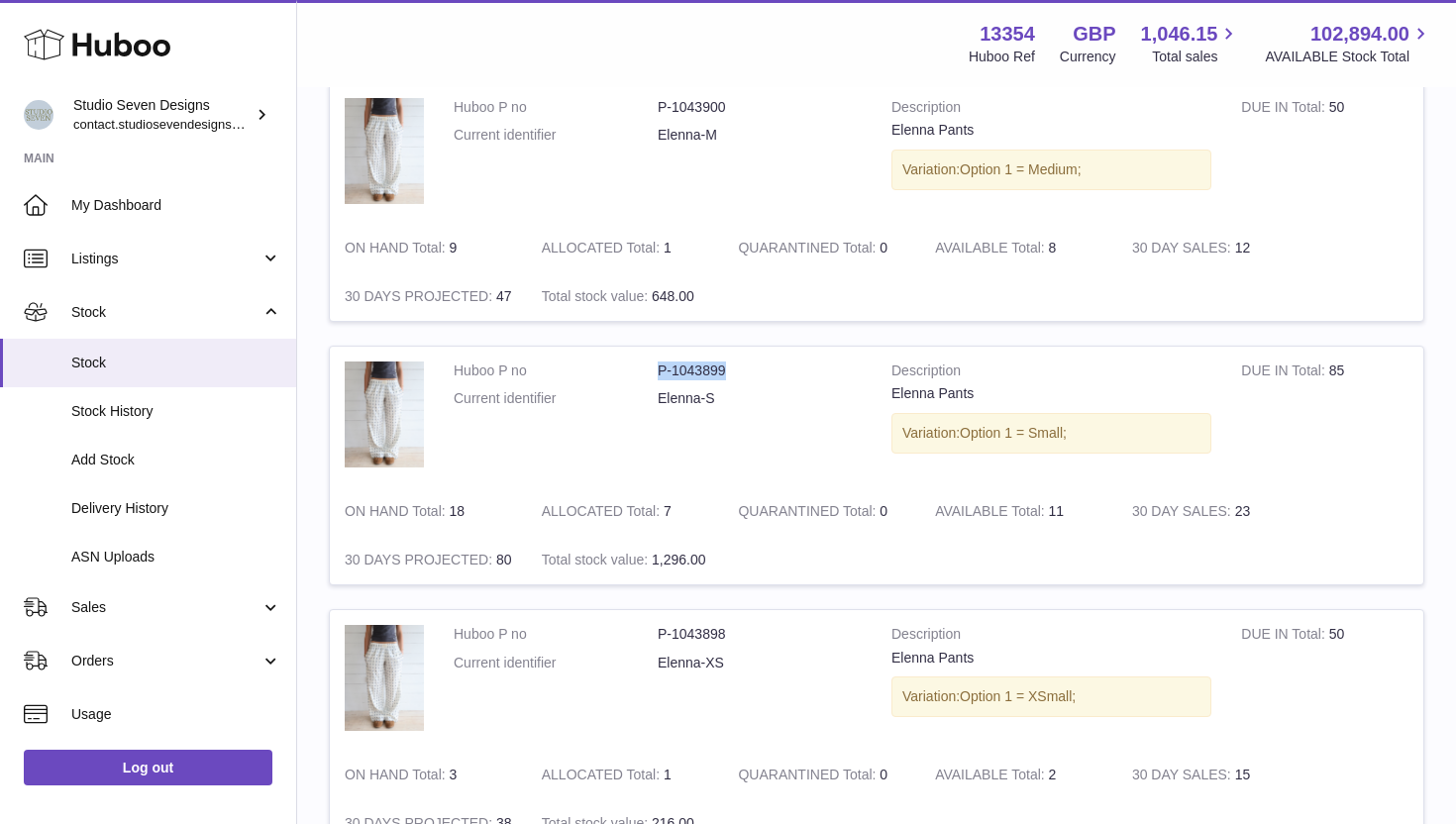 drag, startPoint x: 723, startPoint y: 372, endPoint x: 656, endPoint y: 370, distance: 67.0298 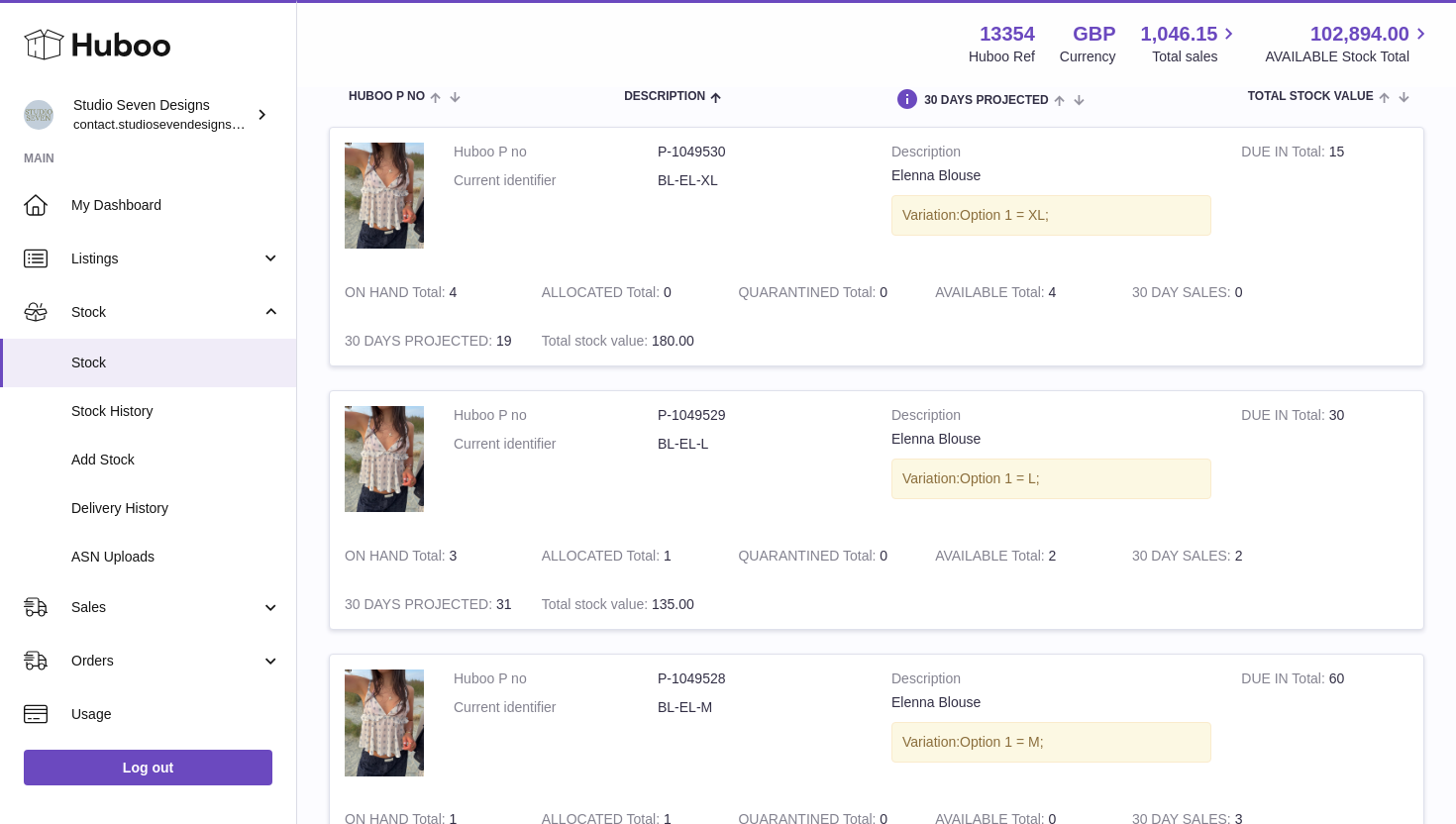 scroll, scrollTop: 0, scrollLeft: 0, axis: both 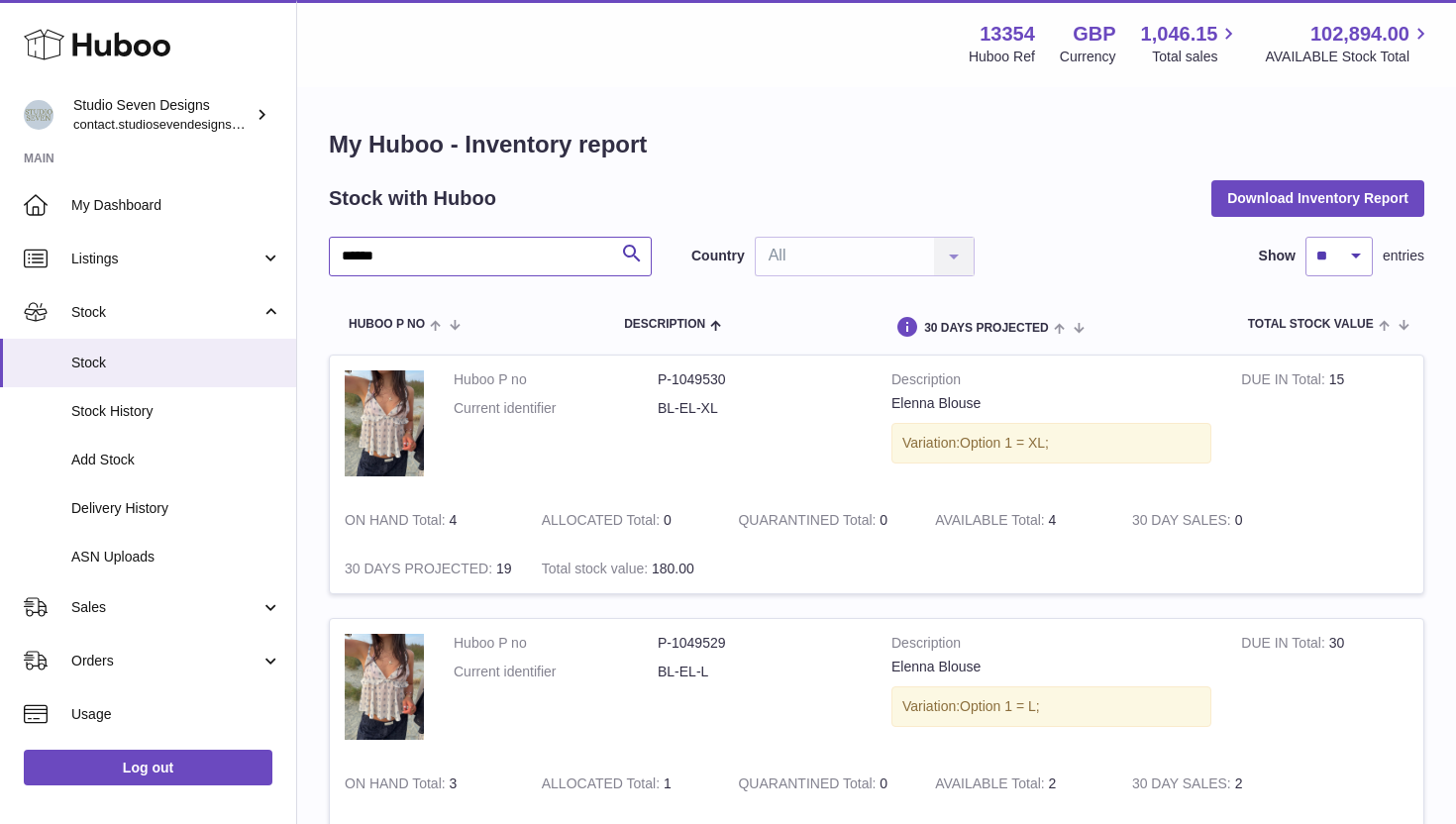 click on "******" at bounding box center [490, 257] 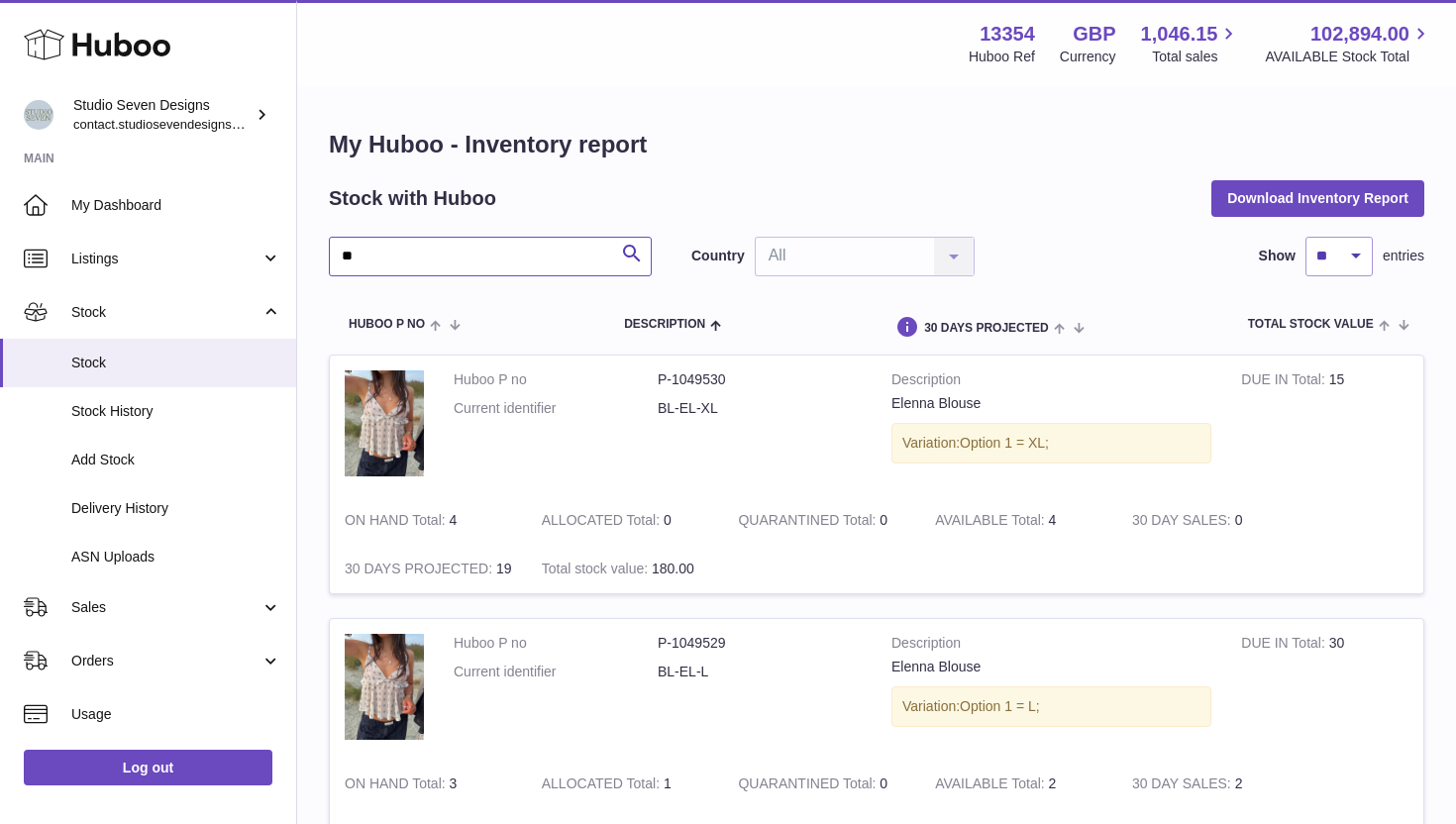 type on "*" 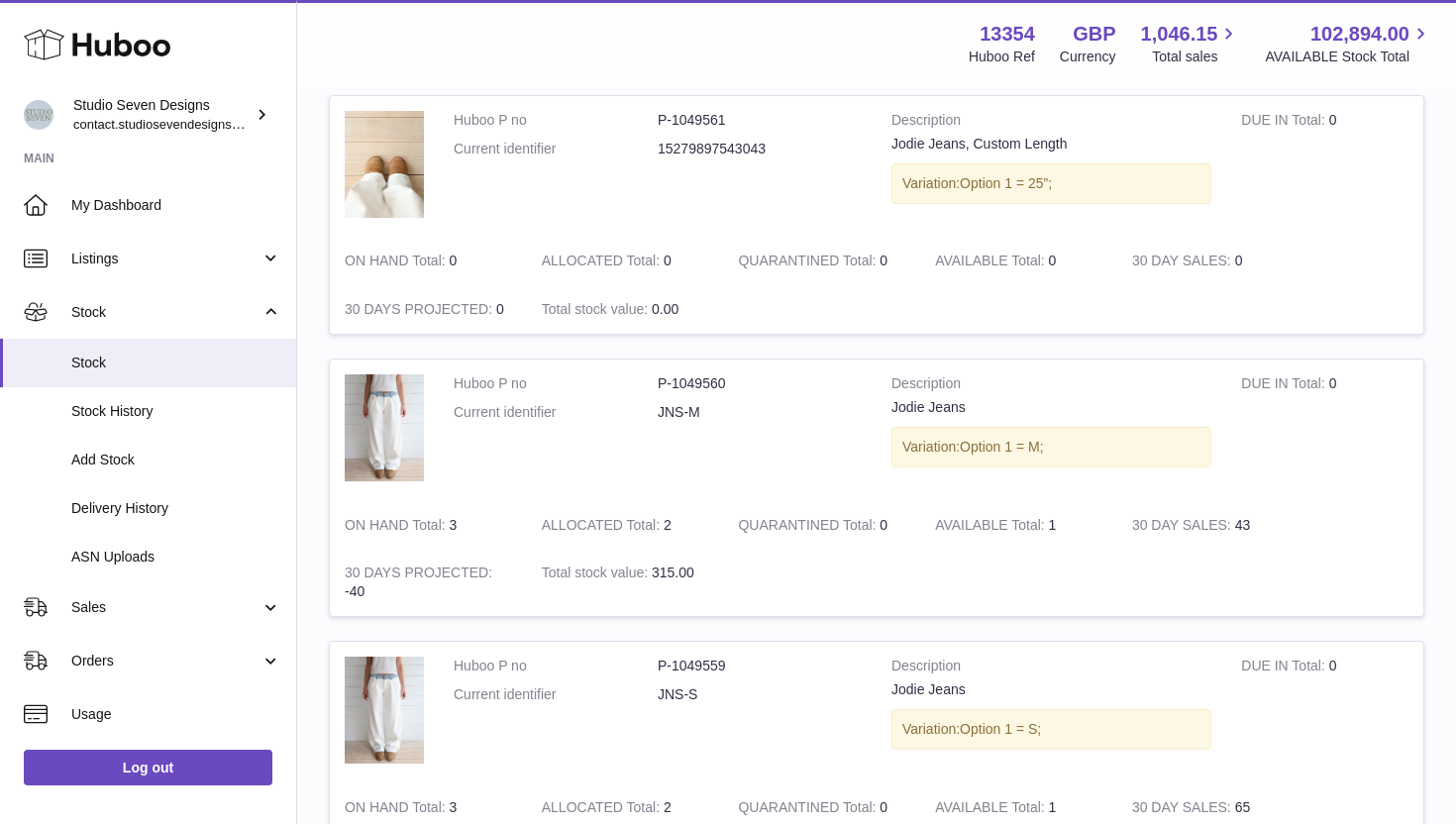 scroll, scrollTop: 1335, scrollLeft: 0, axis: vertical 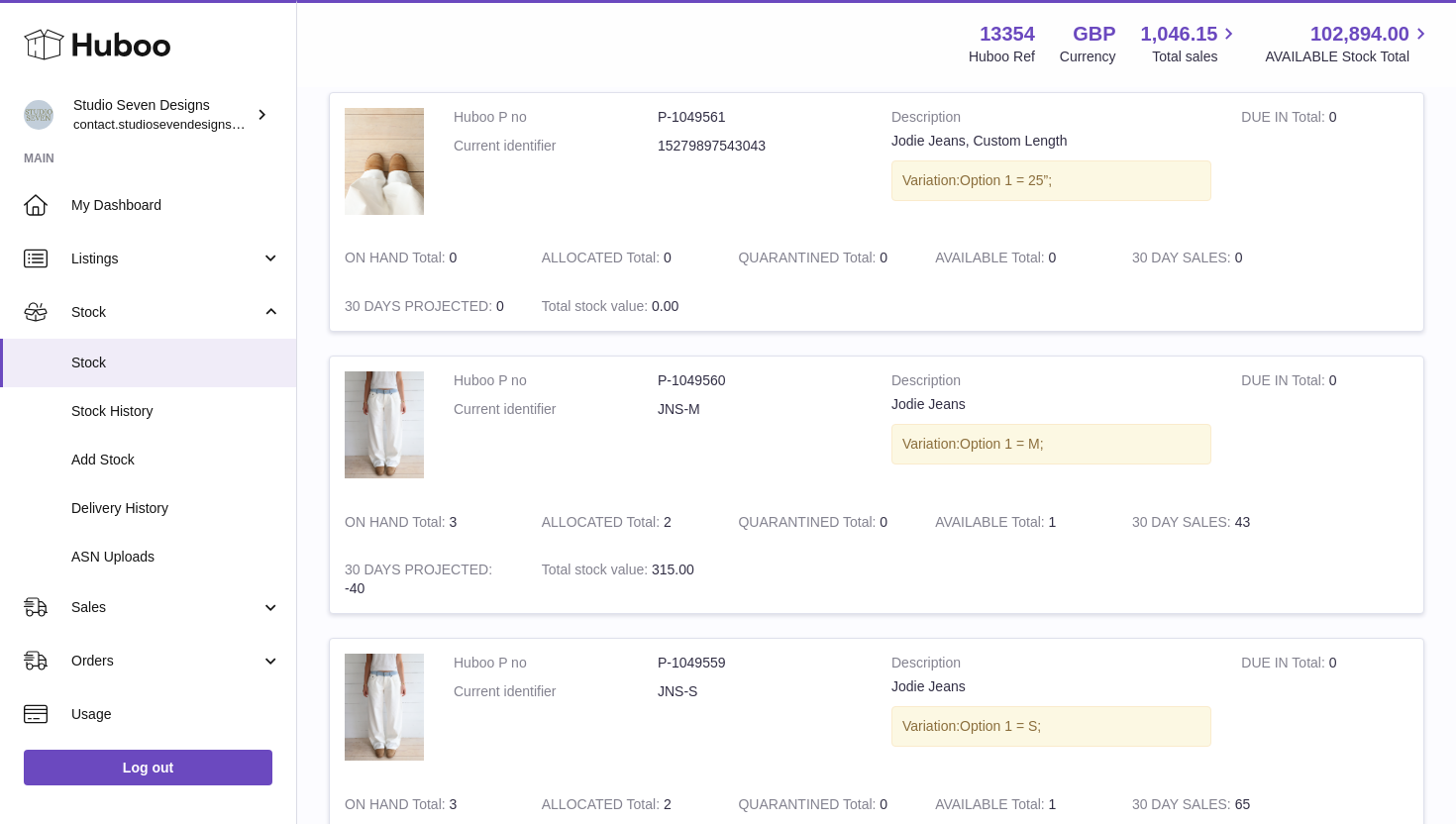 type on "*****" 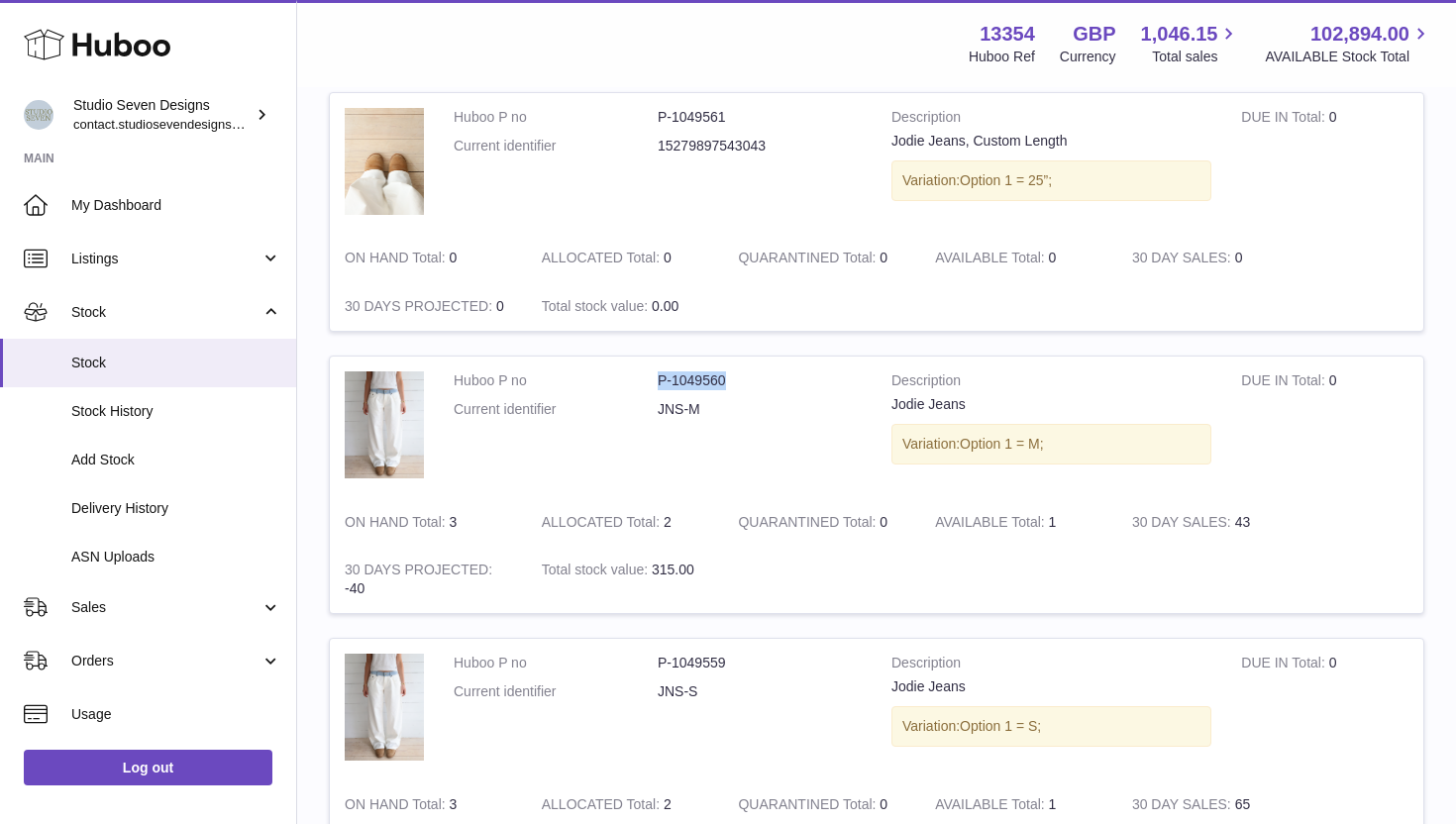 drag, startPoint x: 724, startPoint y: 380, endPoint x: 662, endPoint y: 379, distance: 62.008064 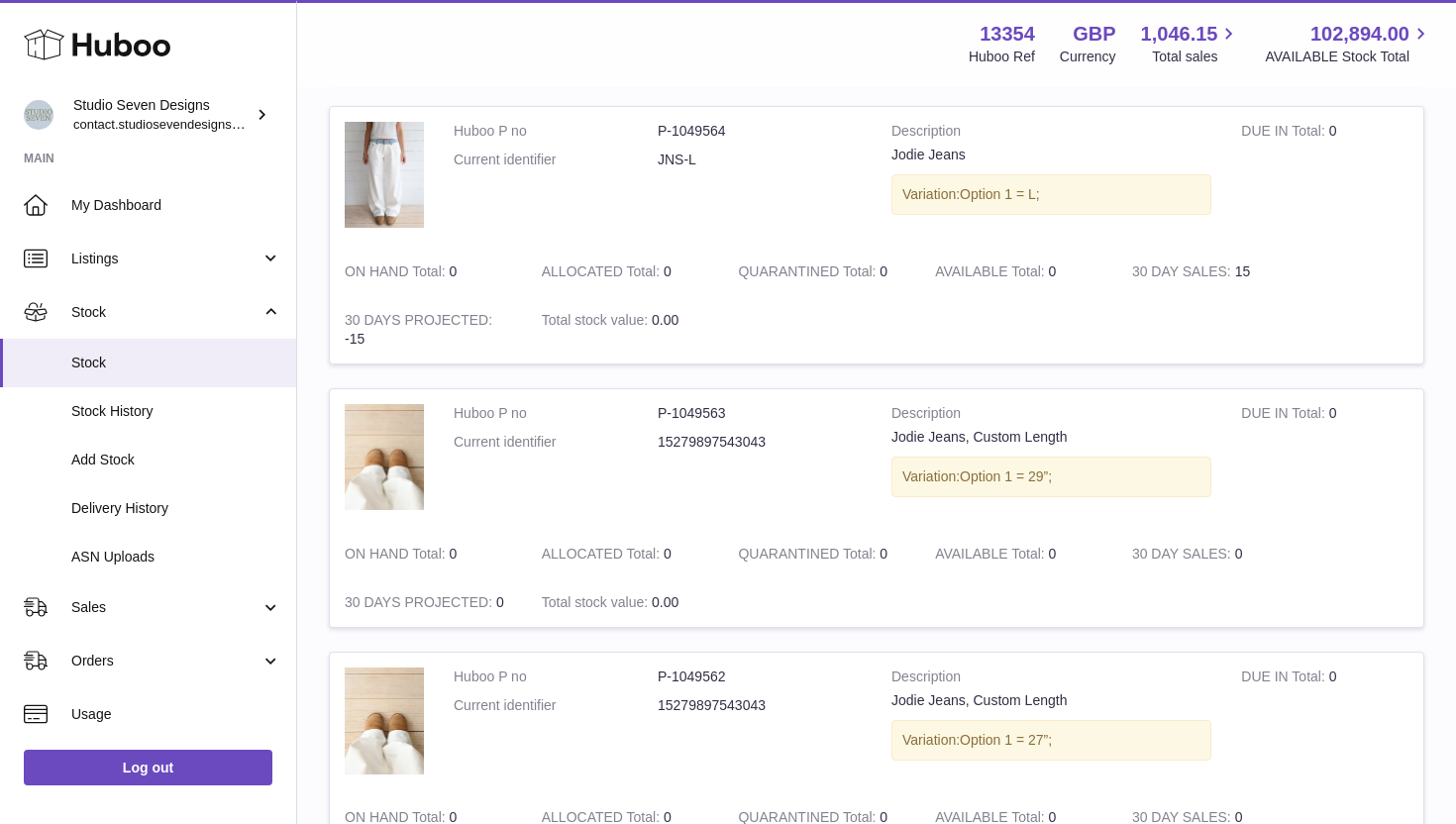 scroll, scrollTop: 482, scrollLeft: 0, axis: vertical 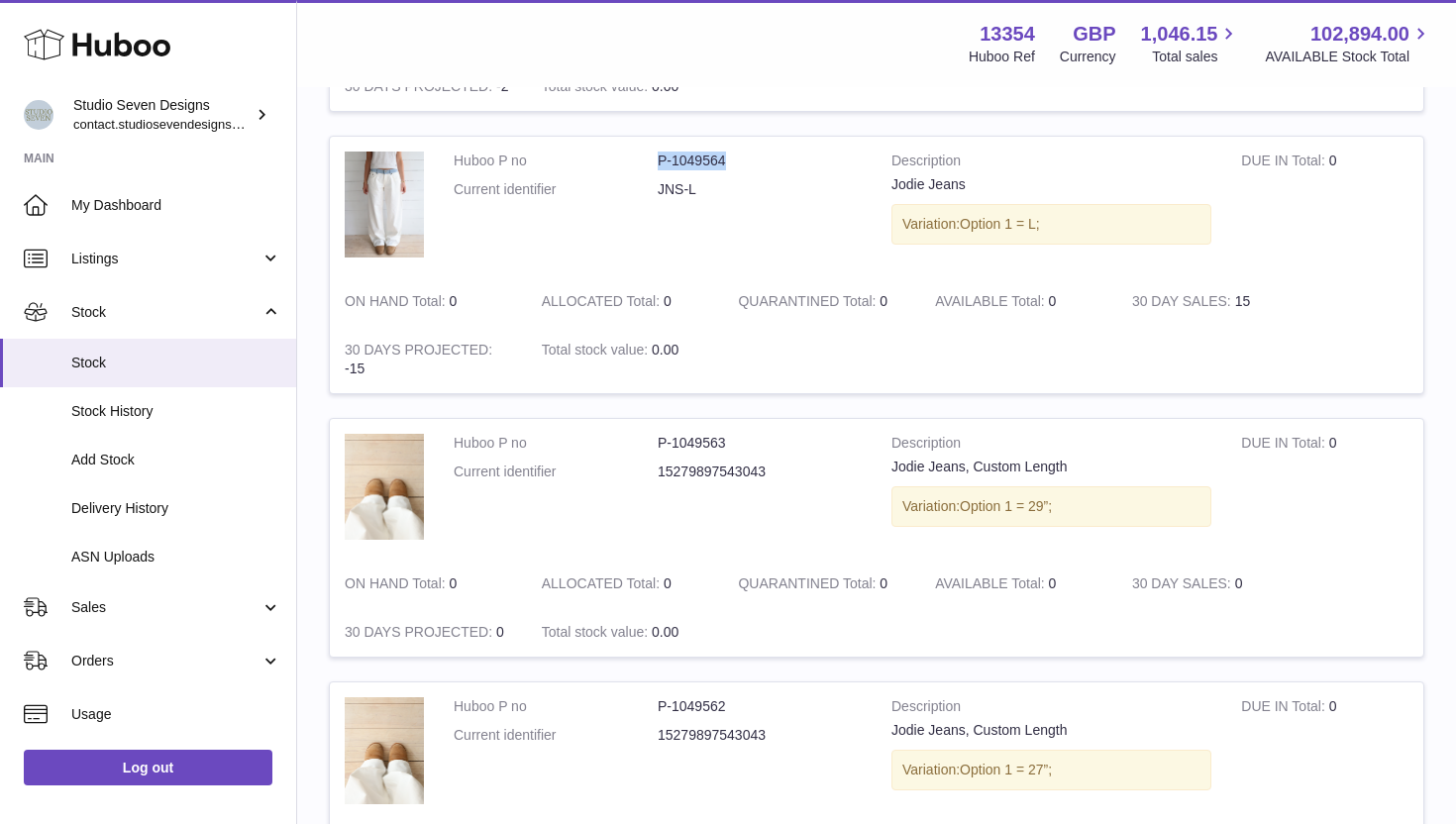 drag, startPoint x: 724, startPoint y: 158, endPoint x: 661, endPoint y: 161, distance: 63.071388 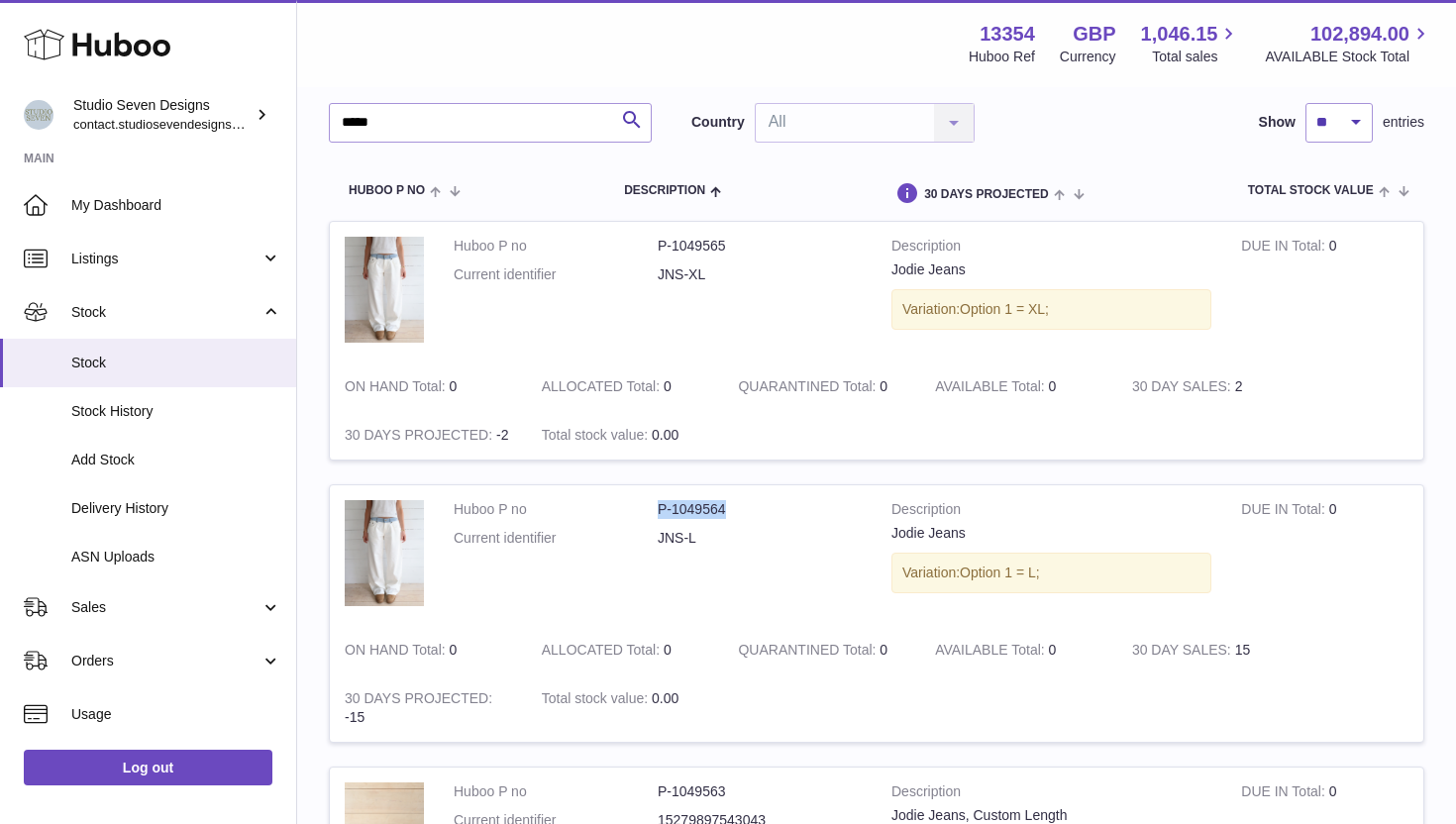scroll, scrollTop: 133, scrollLeft: 0, axis: vertical 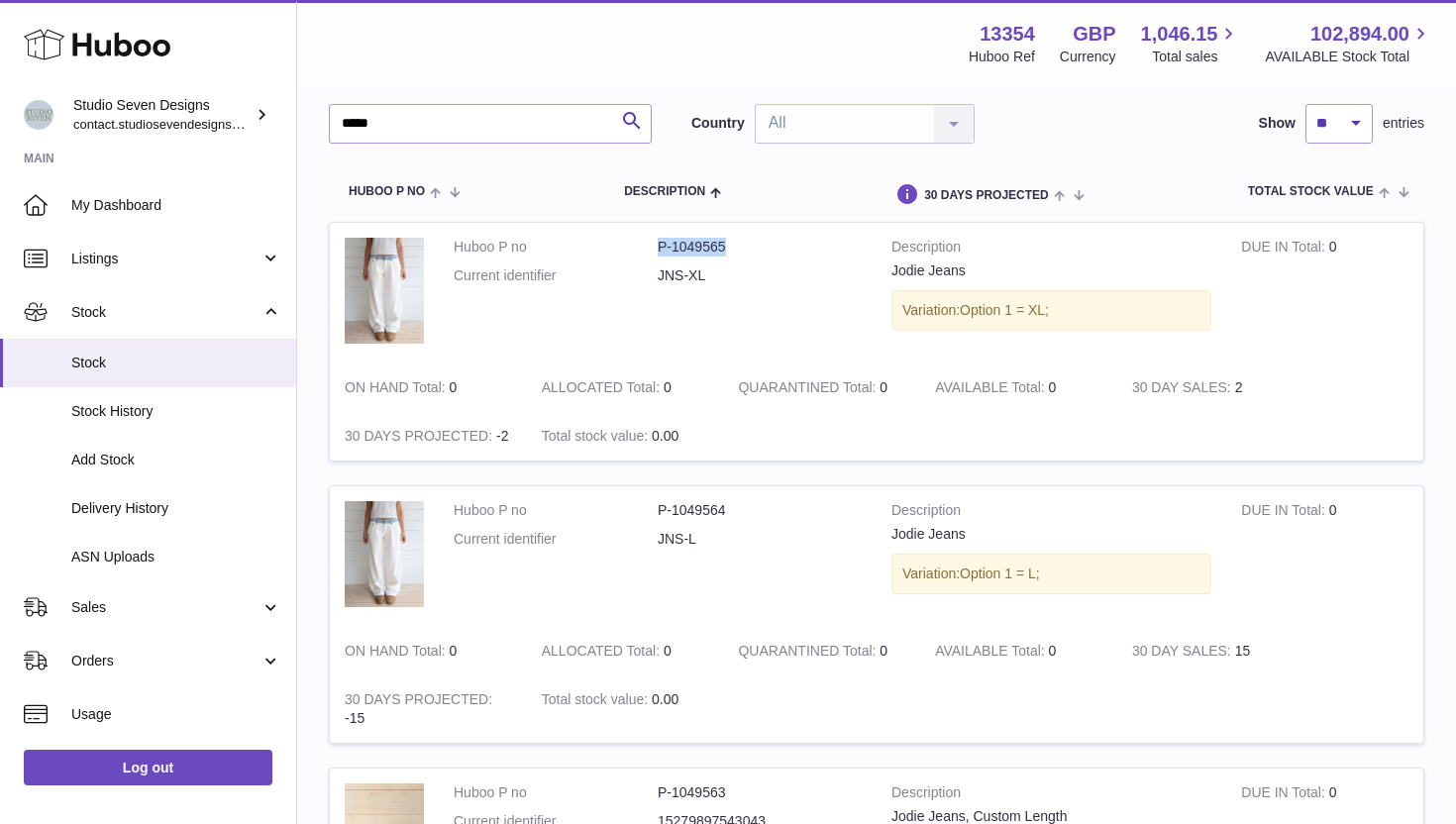 drag, startPoint x: 723, startPoint y: 245, endPoint x: 662, endPoint y: 240, distance: 61.204575 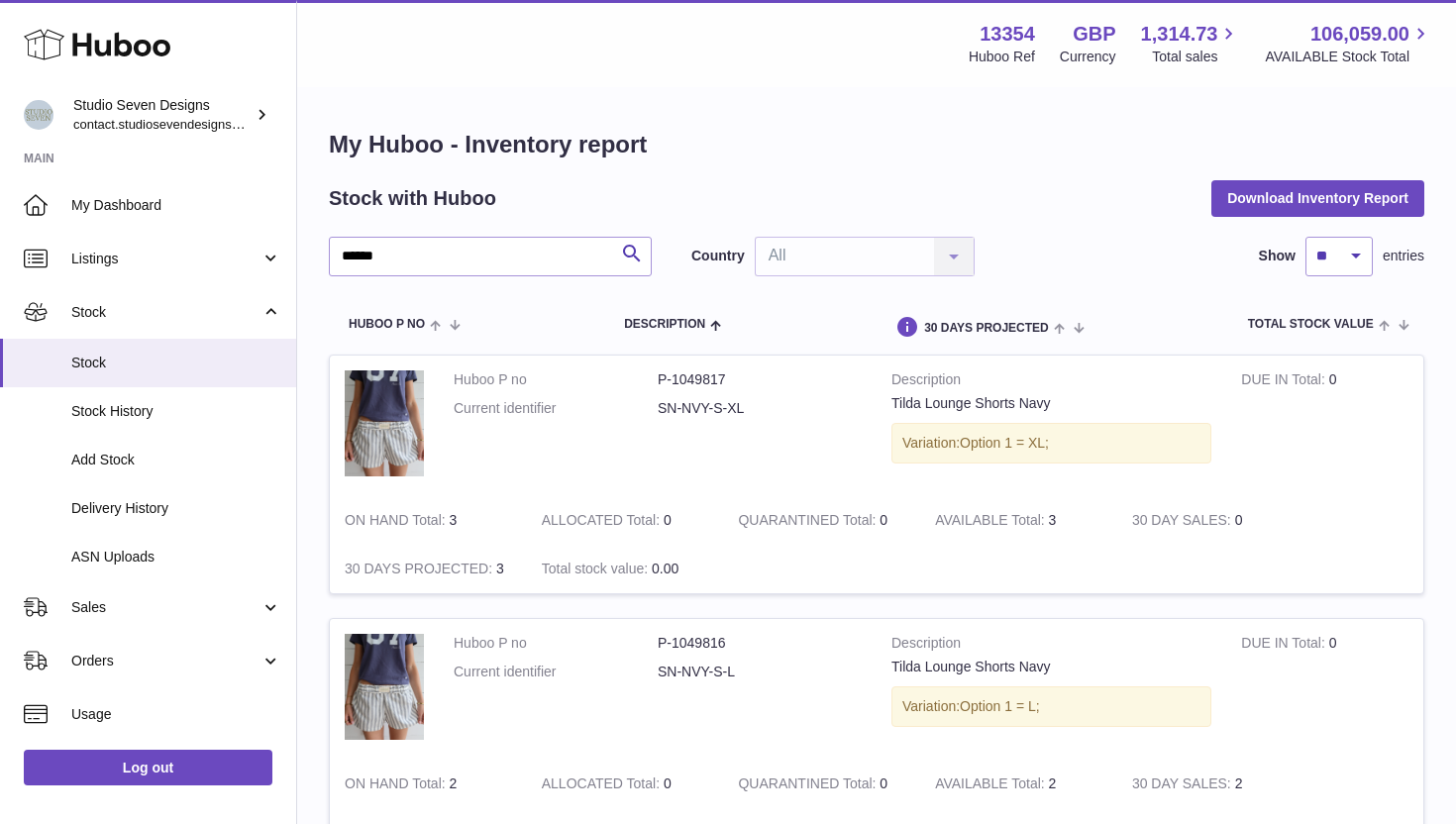 scroll, scrollTop: 0, scrollLeft: 0, axis: both 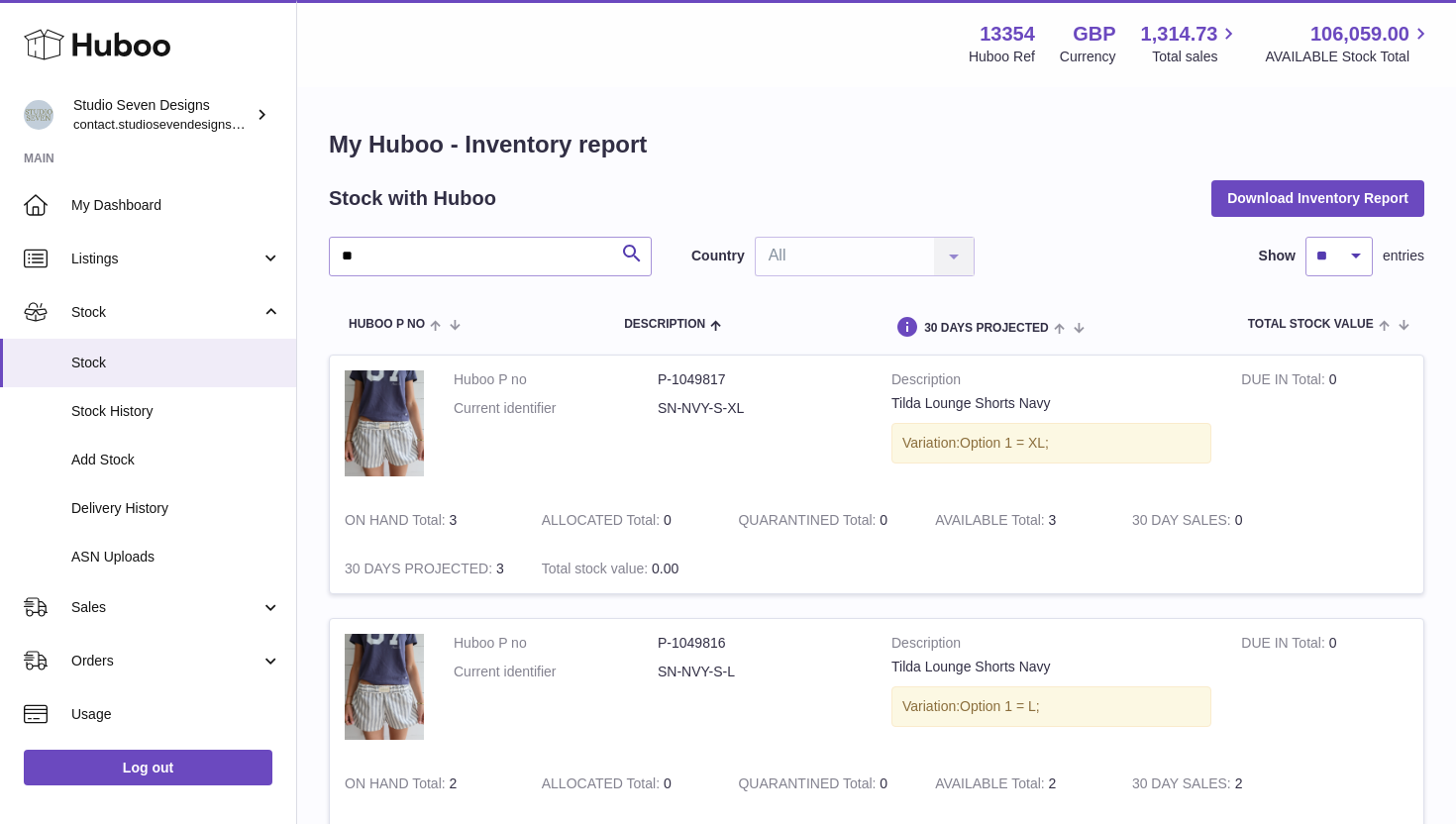 type on "*" 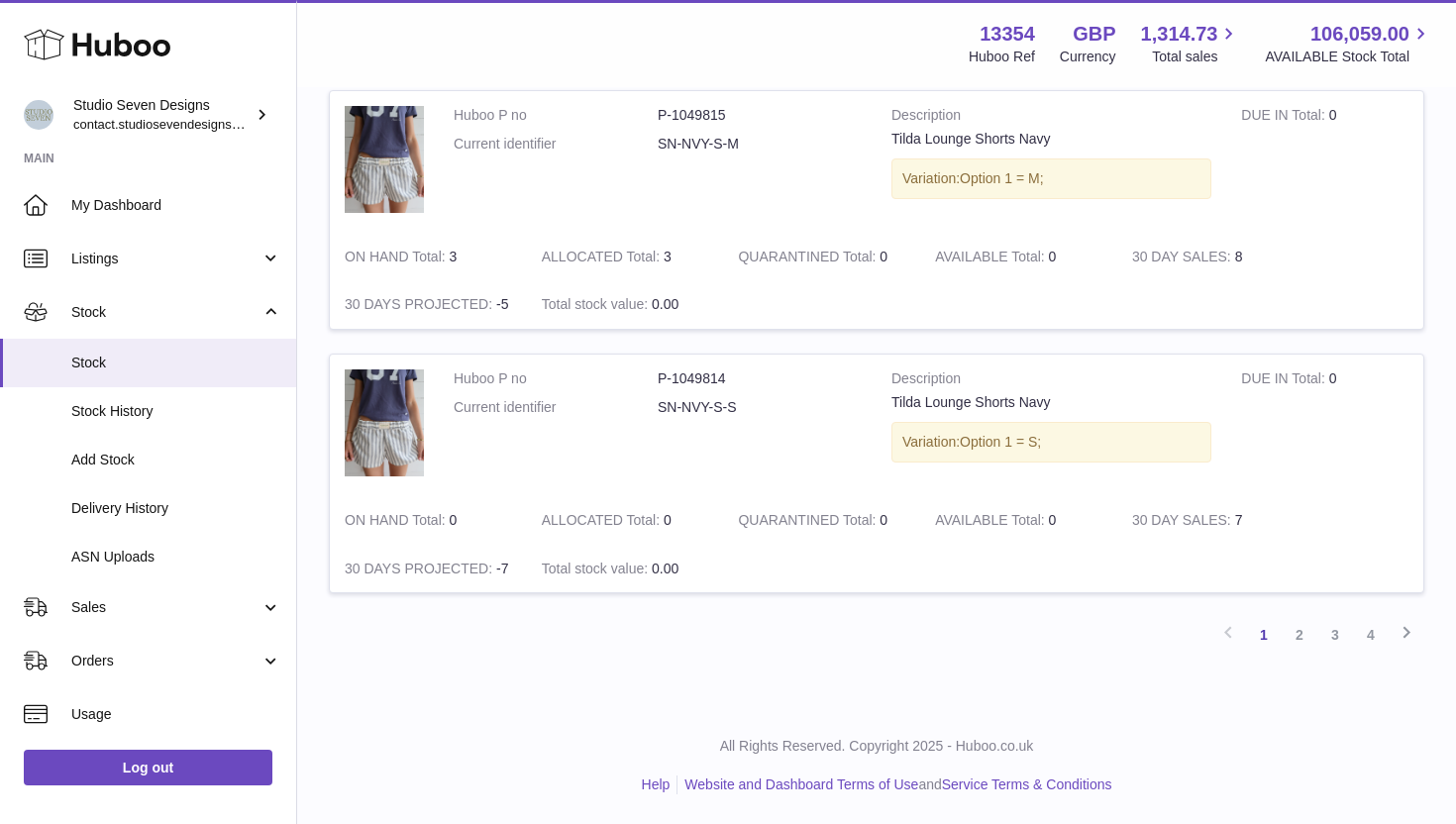 scroll, scrollTop: 2466, scrollLeft: 0, axis: vertical 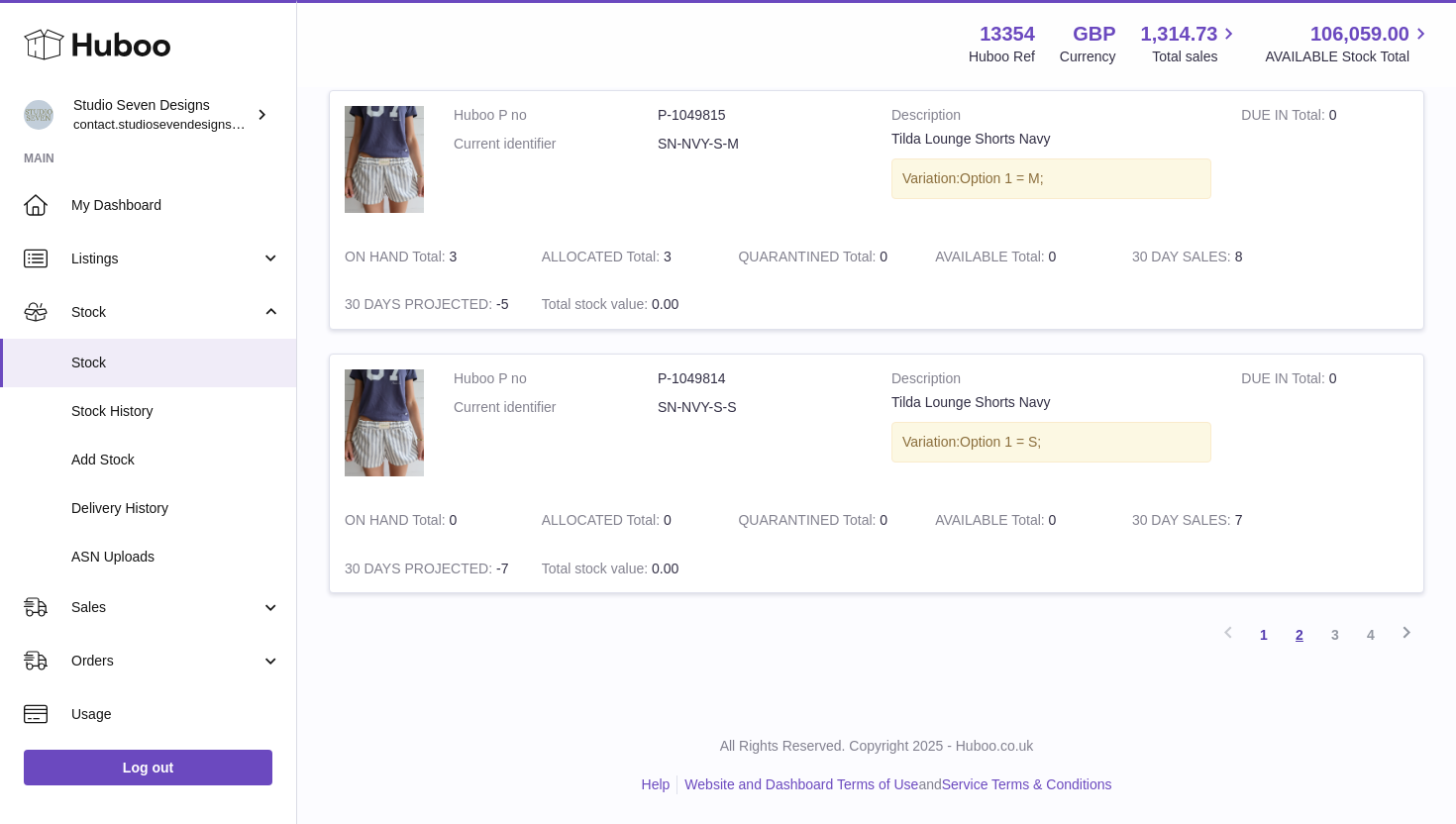 type on "****" 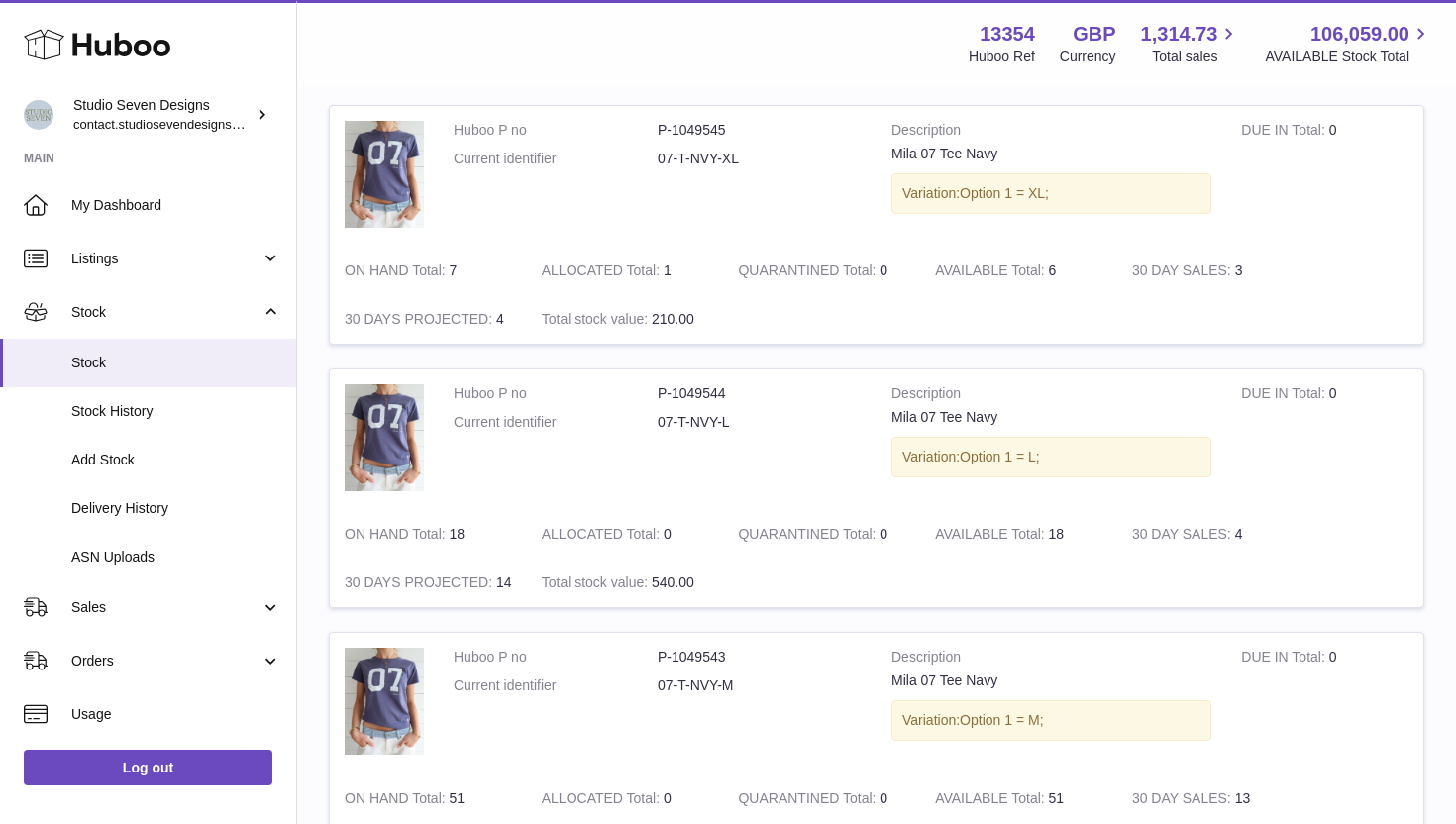 scroll, scrollTop: 2429, scrollLeft: 0, axis: vertical 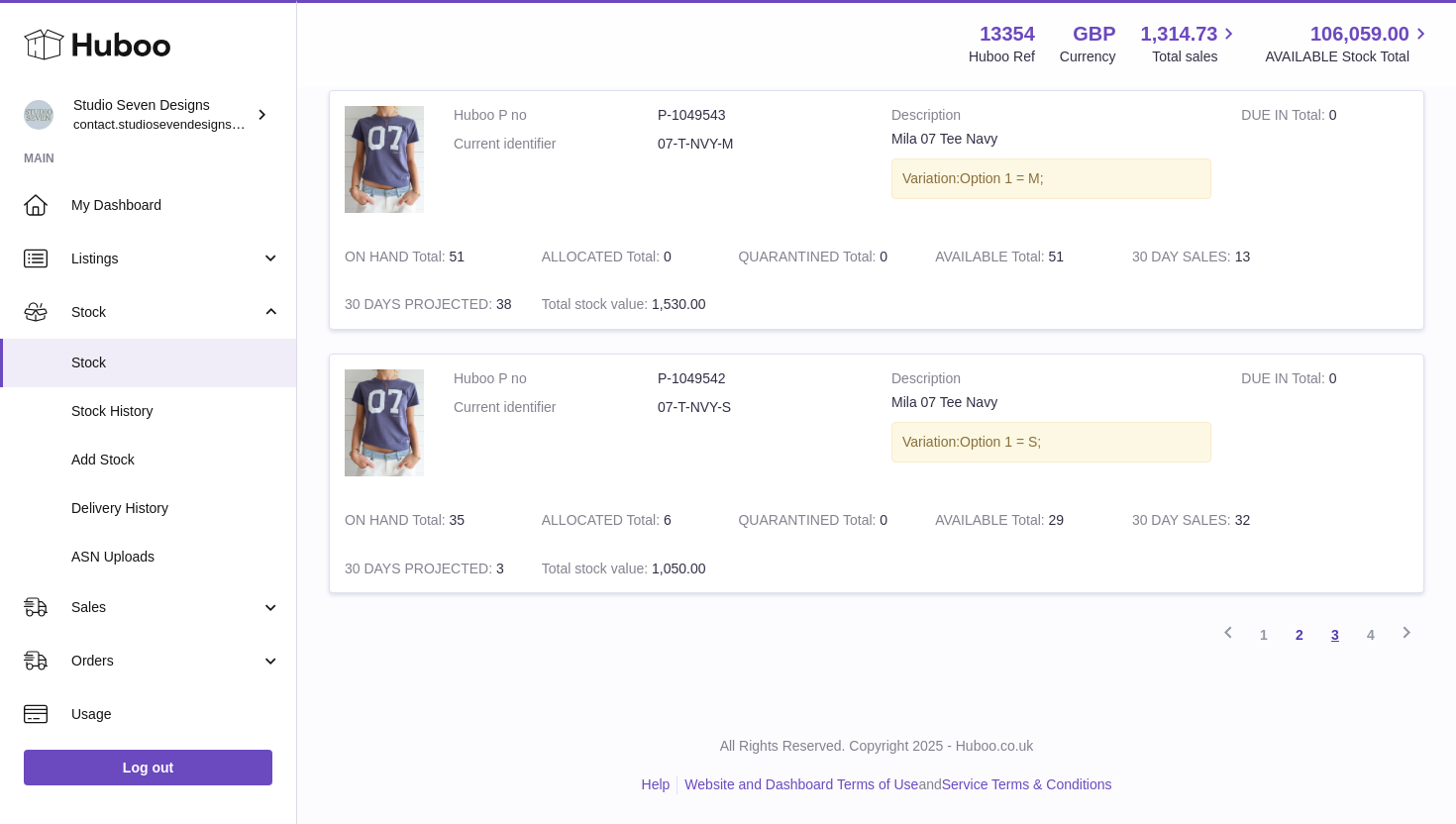 click on "3" at bounding box center (1335, 635) 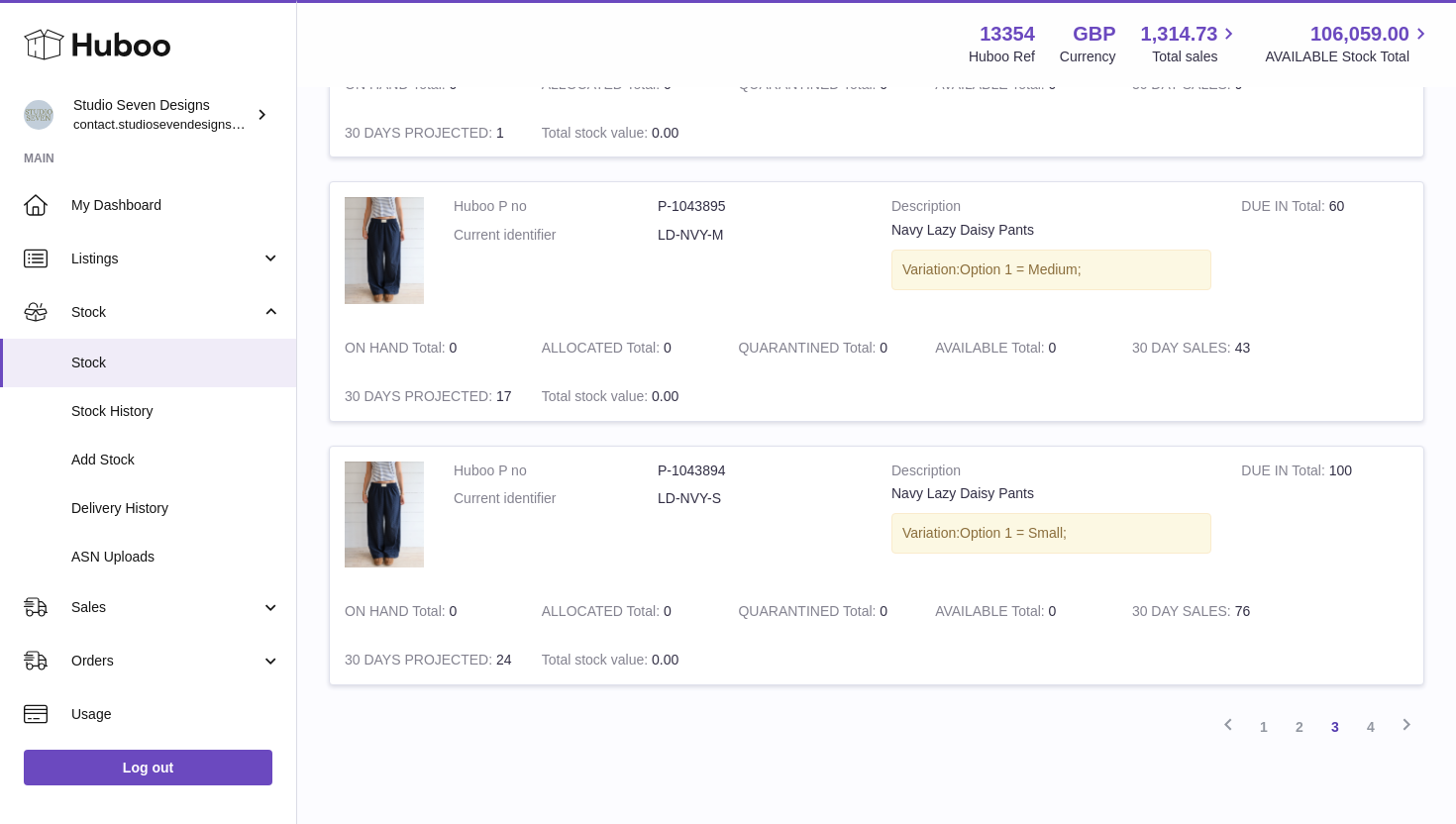 scroll, scrollTop: 2241, scrollLeft: 0, axis: vertical 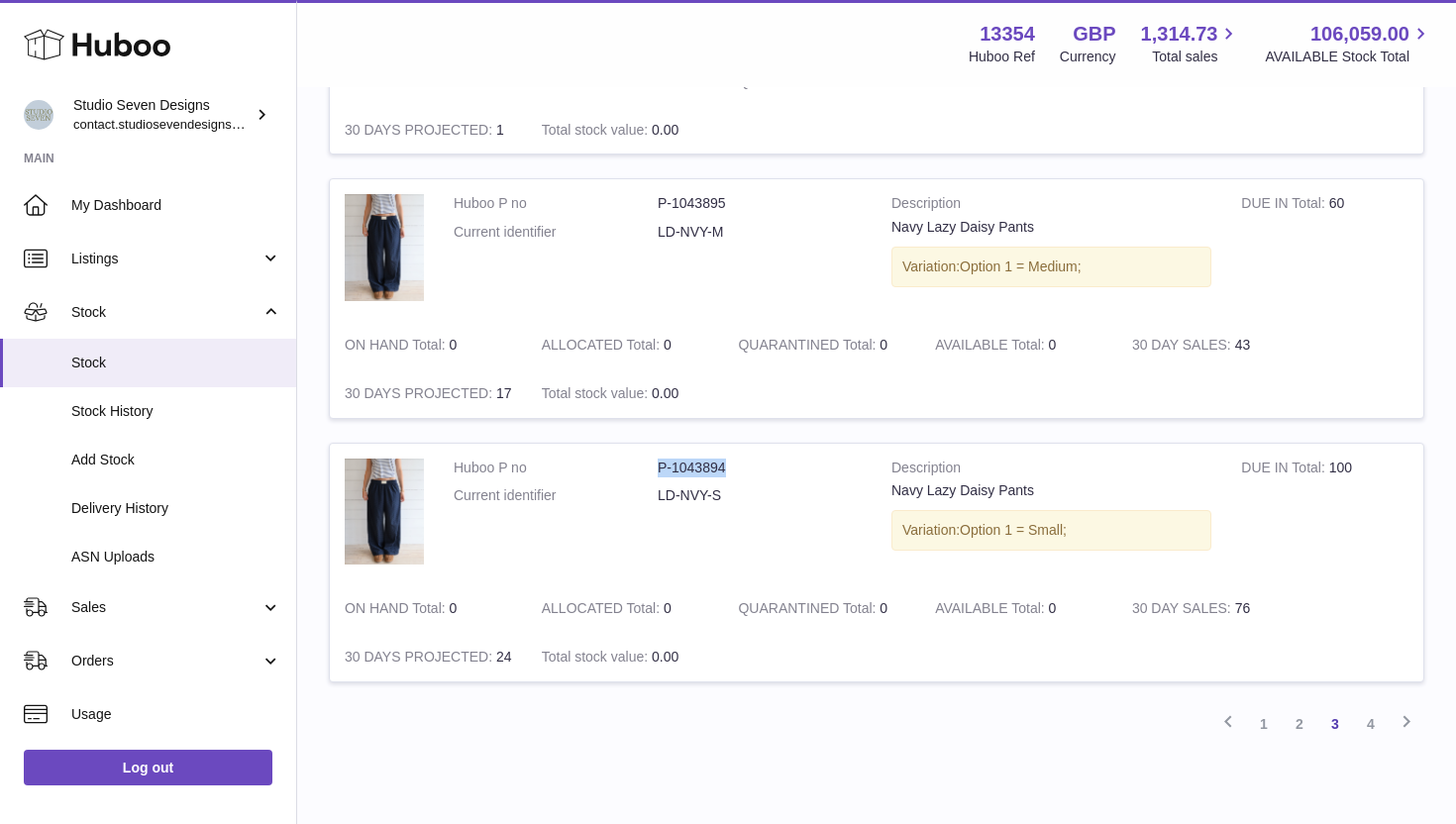 drag, startPoint x: 722, startPoint y: 468, endPoint x: 663, endPoint y: 466, distance: 59.033889 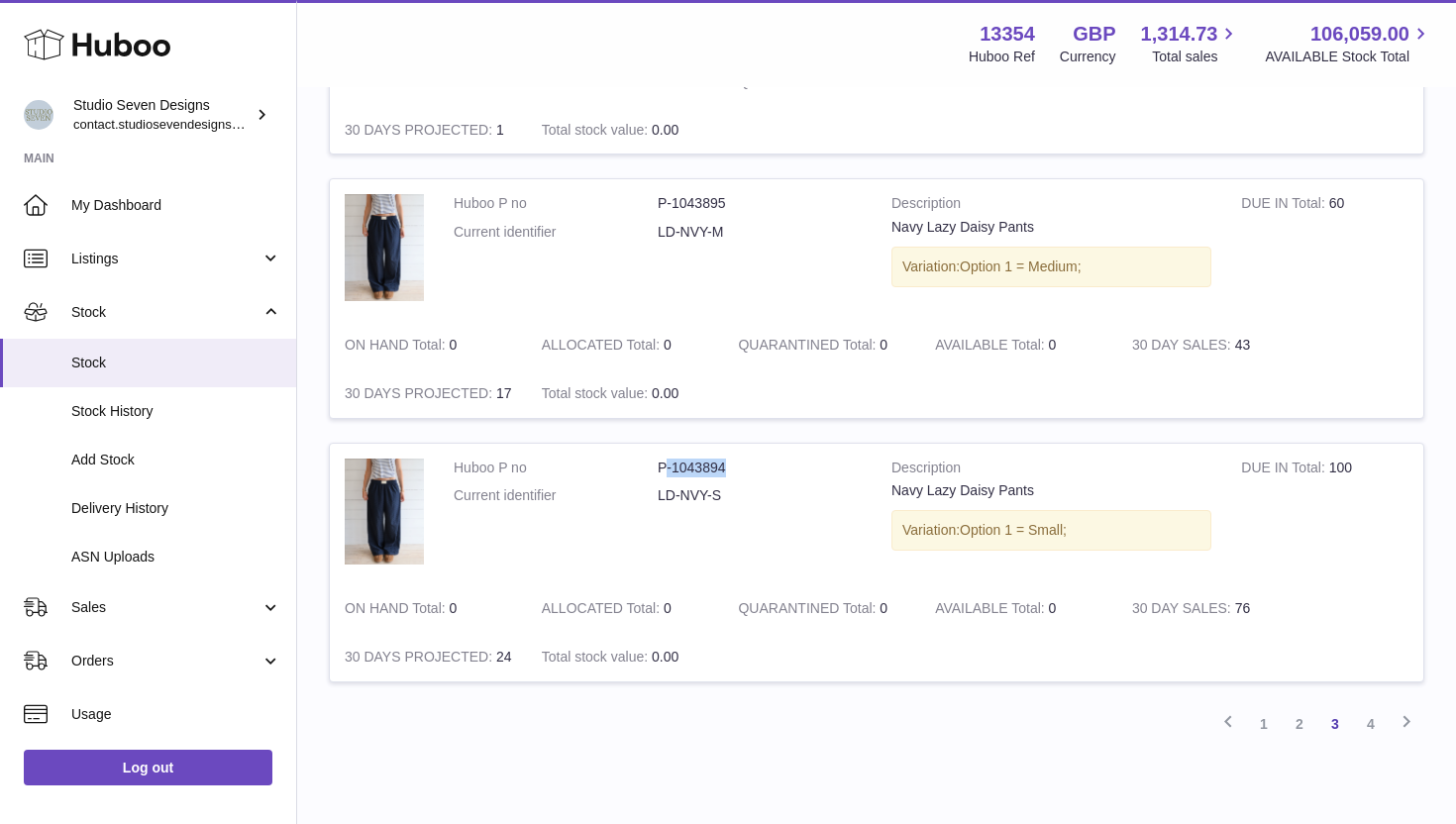 click on "P-1043894" at bounding box center [760, 467] 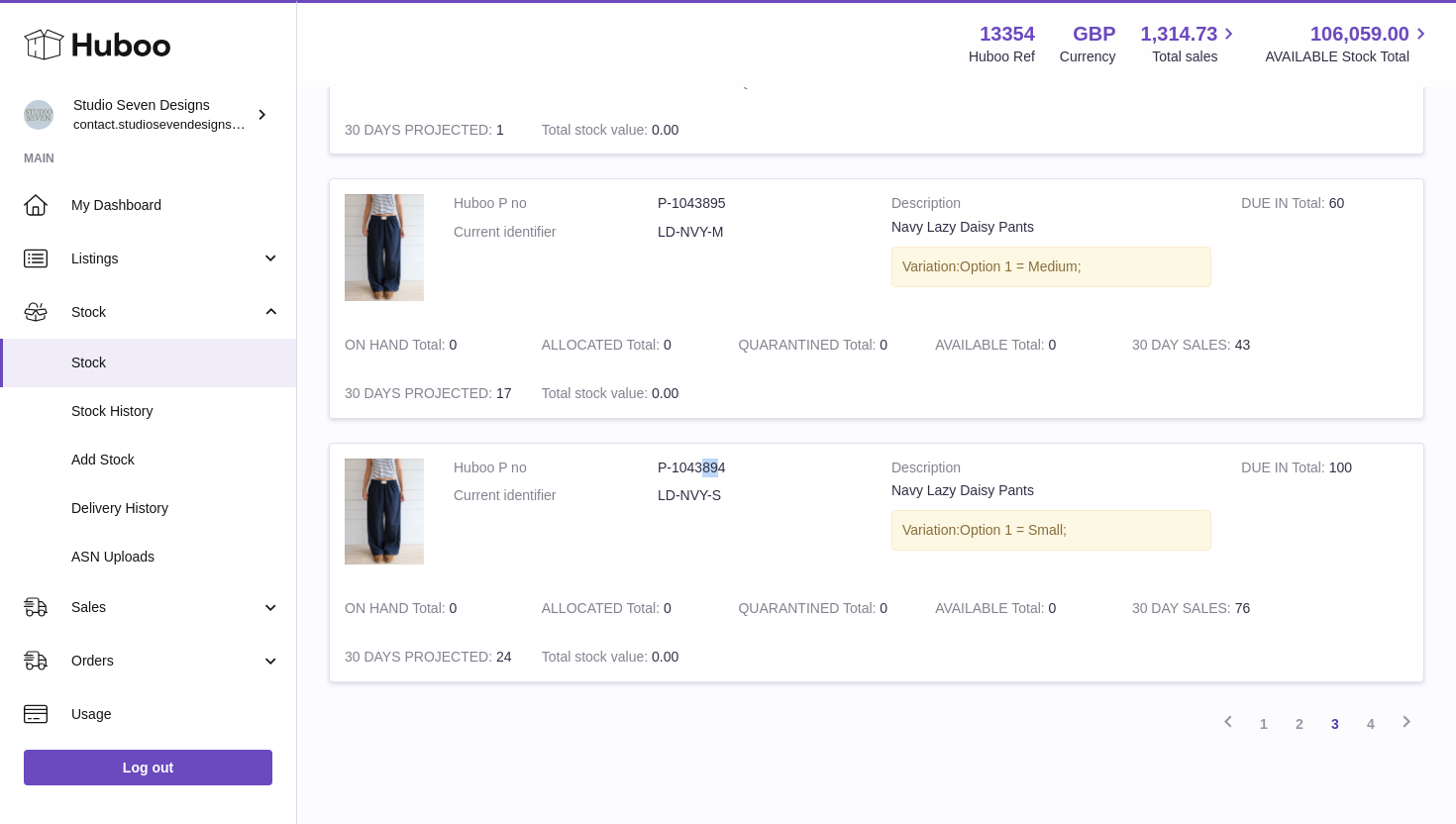 drag, startPoint x: 721, startPoint y: 466, endPoint x: 702, endPoint y: 466, distance: 19 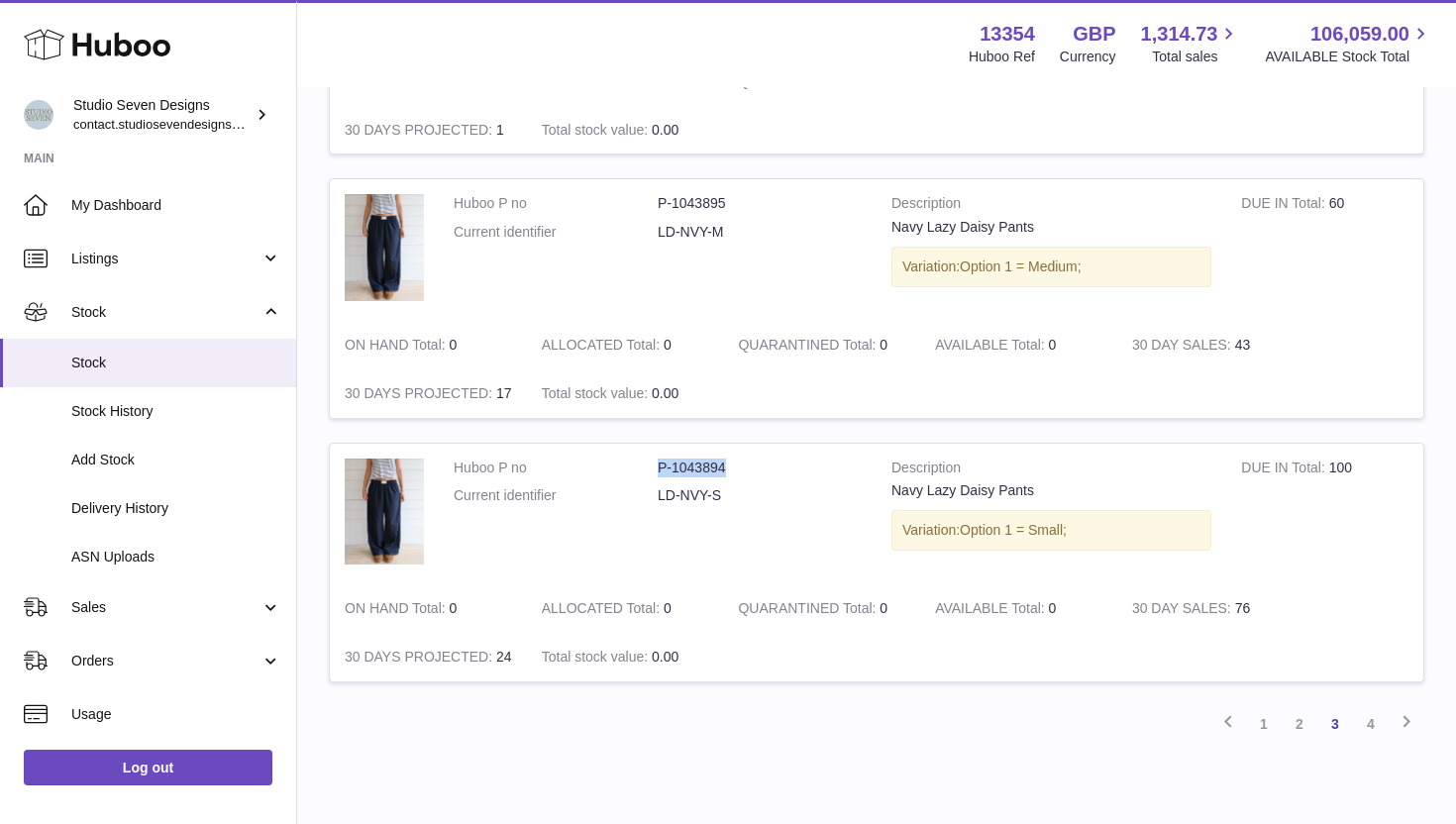 drag, startPoint x: 725, startPoint y: 466, endPoint x: 661, endPoint y: 466, distance: 64 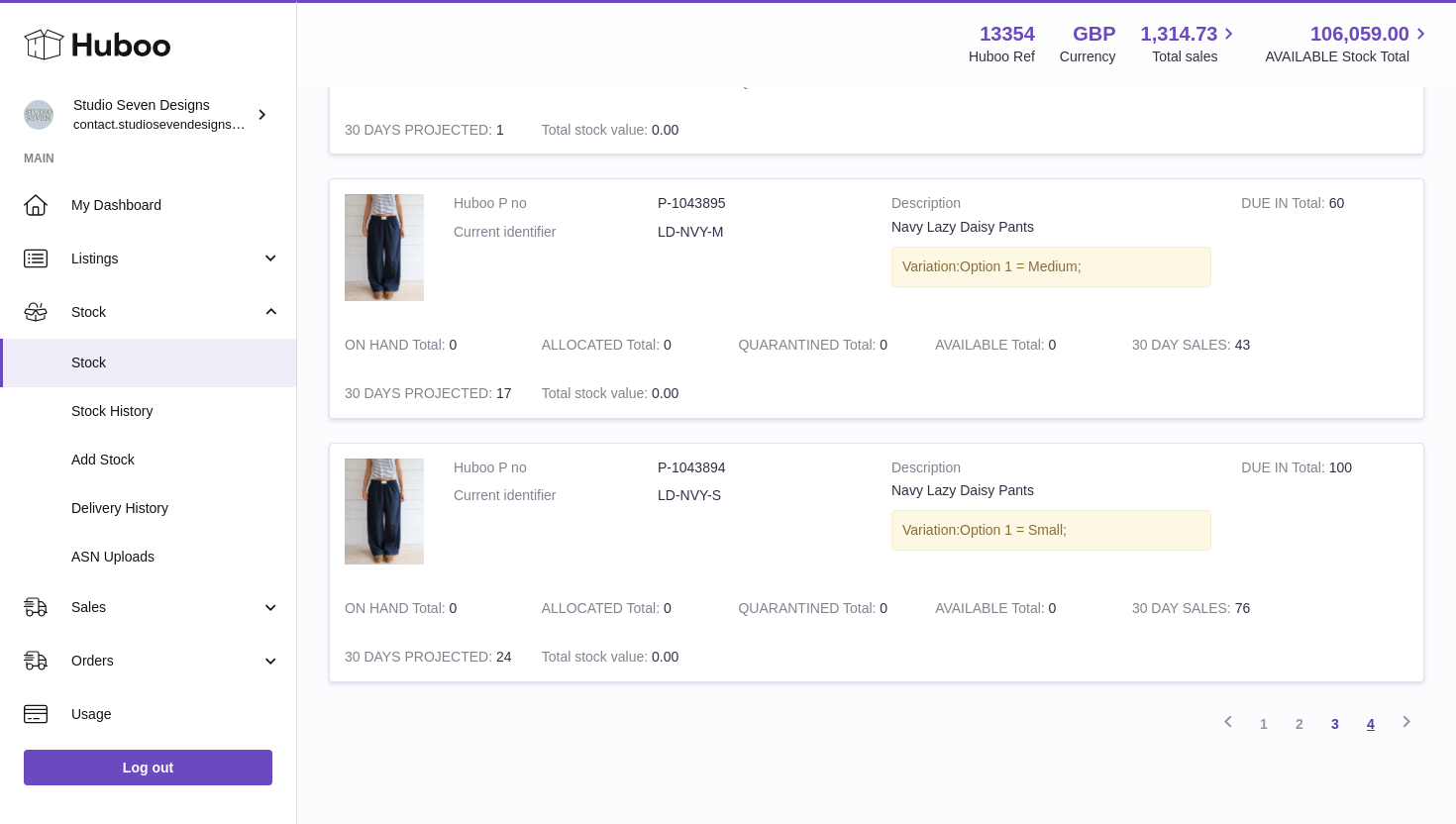 click on "4" at bounding box center (1371, 724) 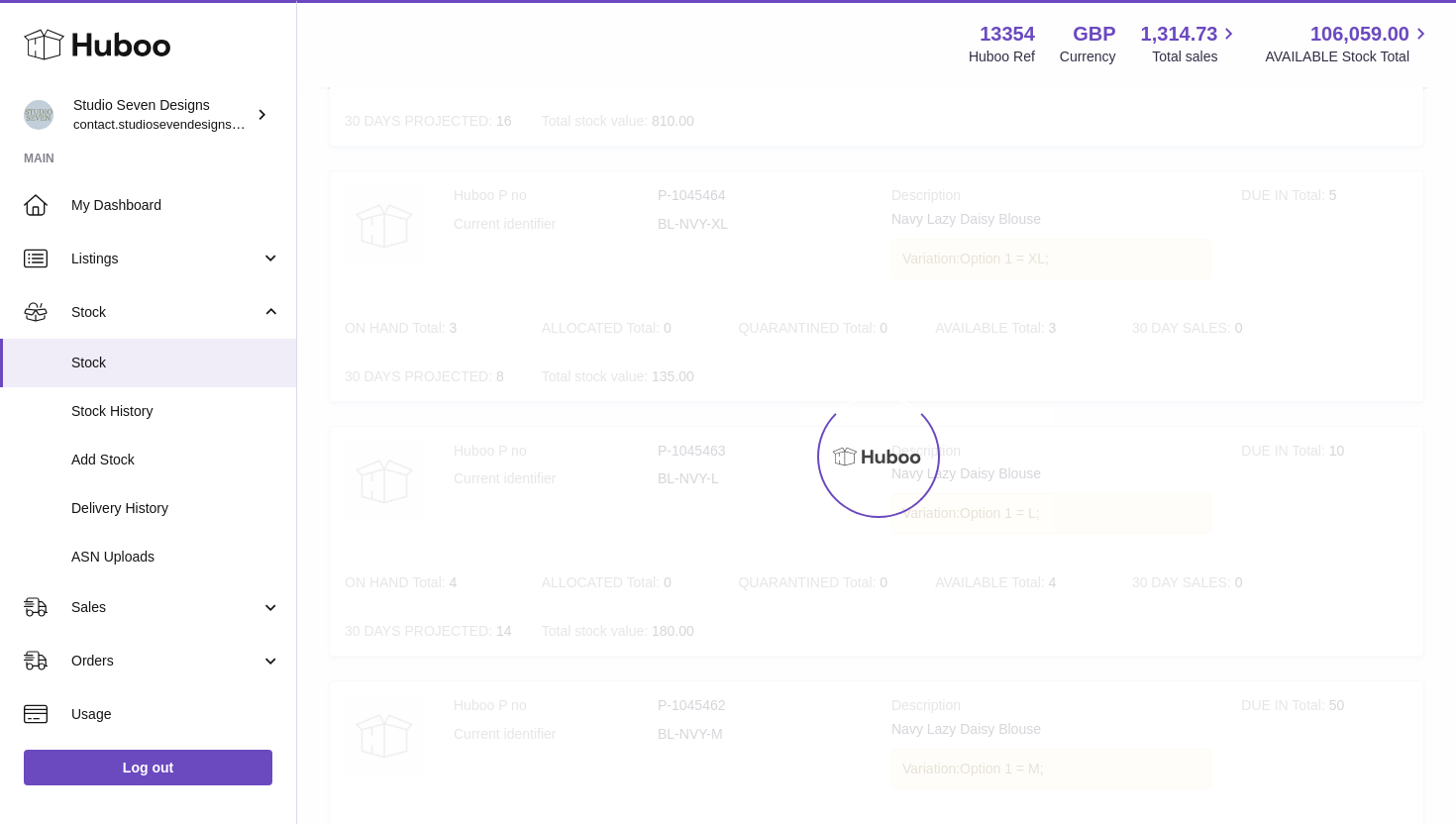 scroll, scrollTop: 89, scrollLeft: 0, axis: vertical 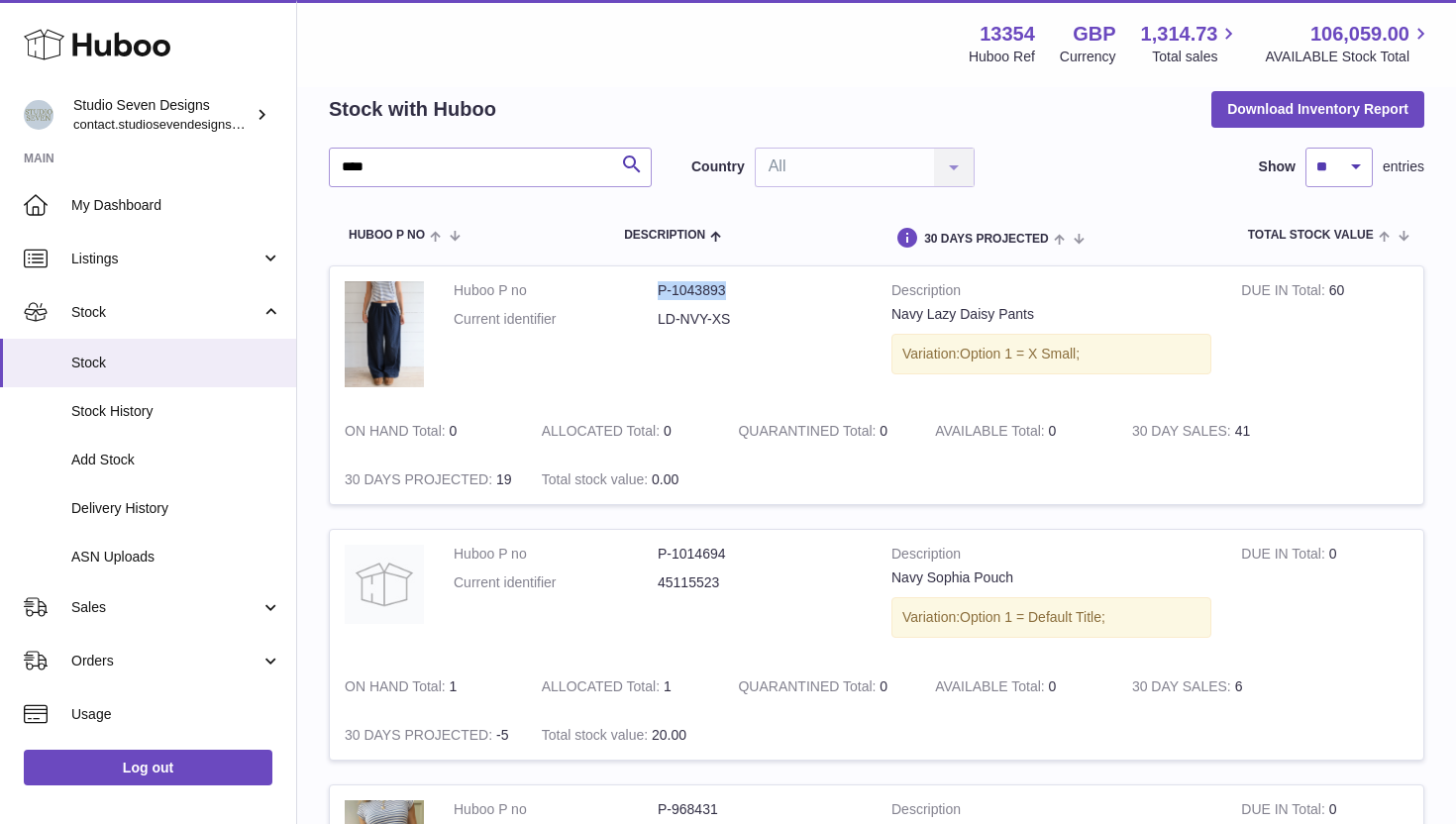 drag, startPoint x: 723, startPoint y: 290, endPoint x: 660, endPoint y: 289, distance: 63.00794 